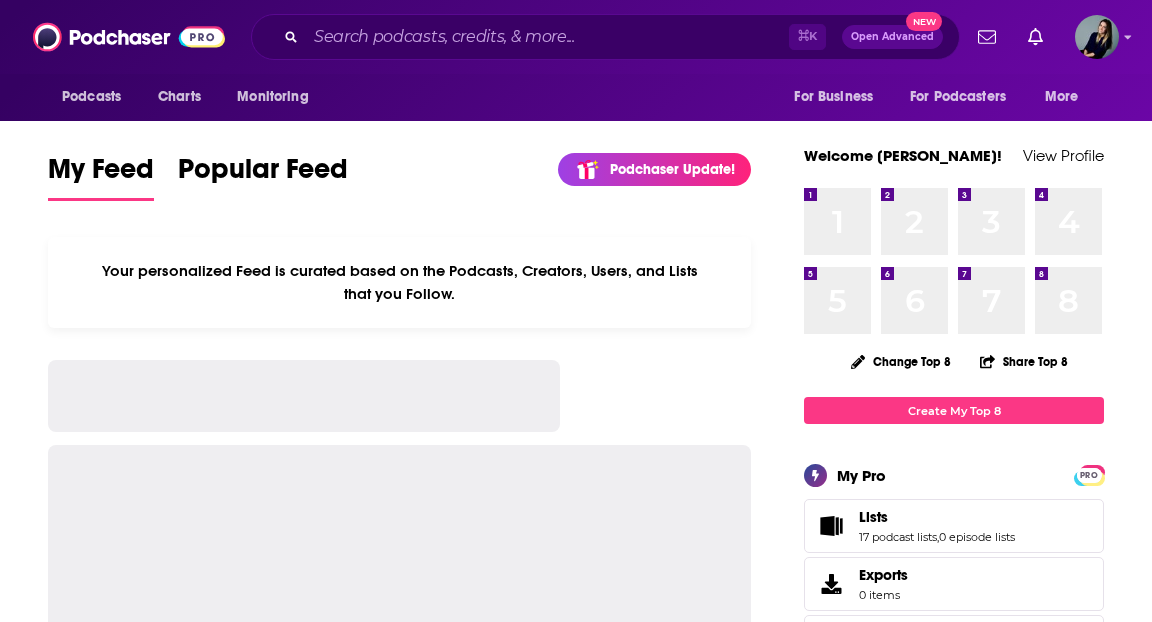 scroll, scrollTop: 0, scrollLeft: 0, axis: both 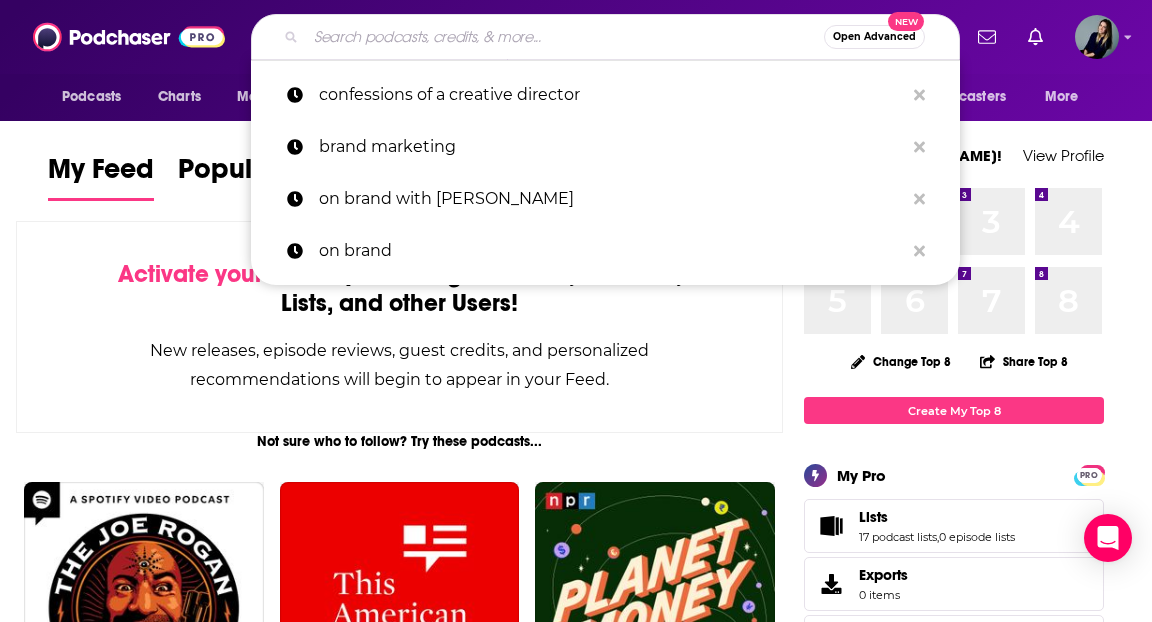 click at bounding box center (565, 37) 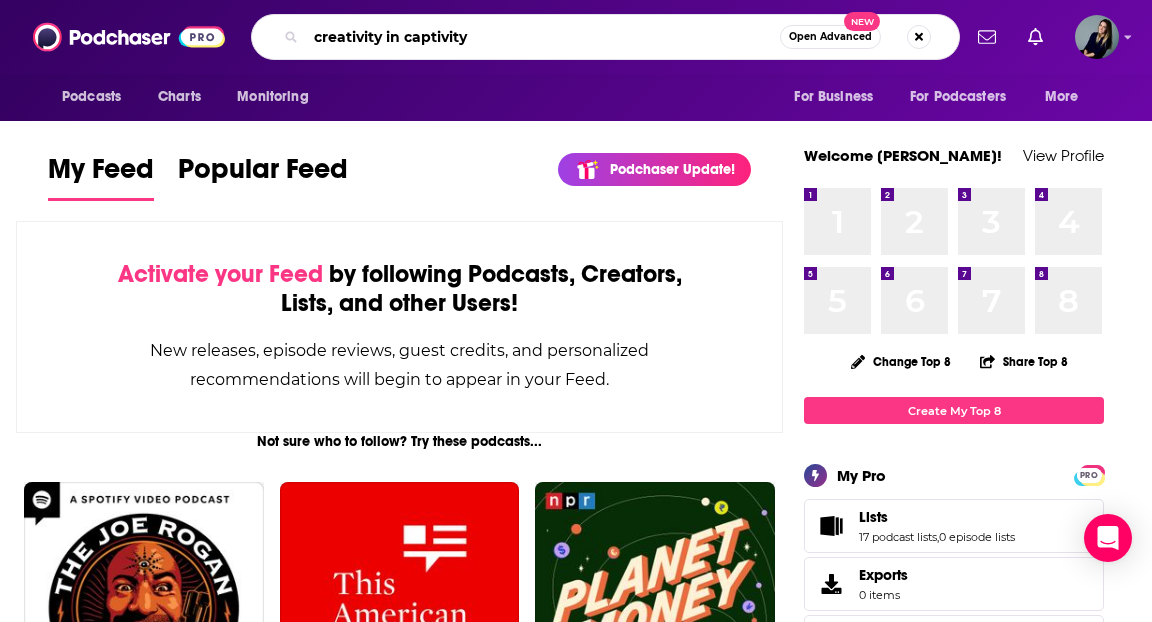 type on "creativity in captivity" 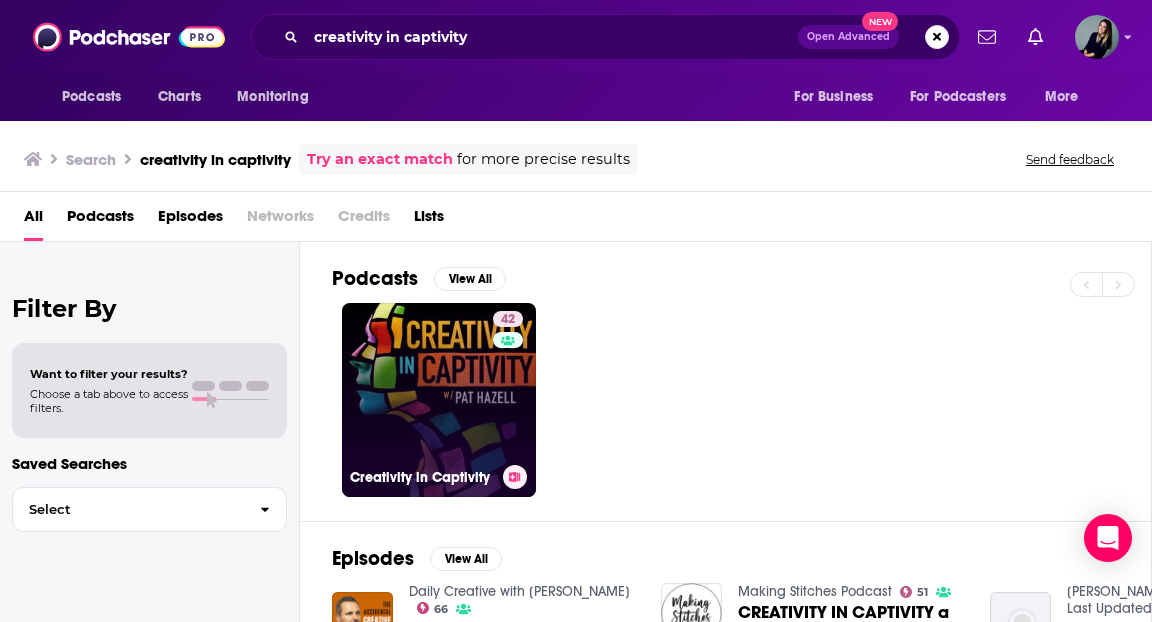 click on "42 Creativity in Captivity" at bounding box center (439, 400) 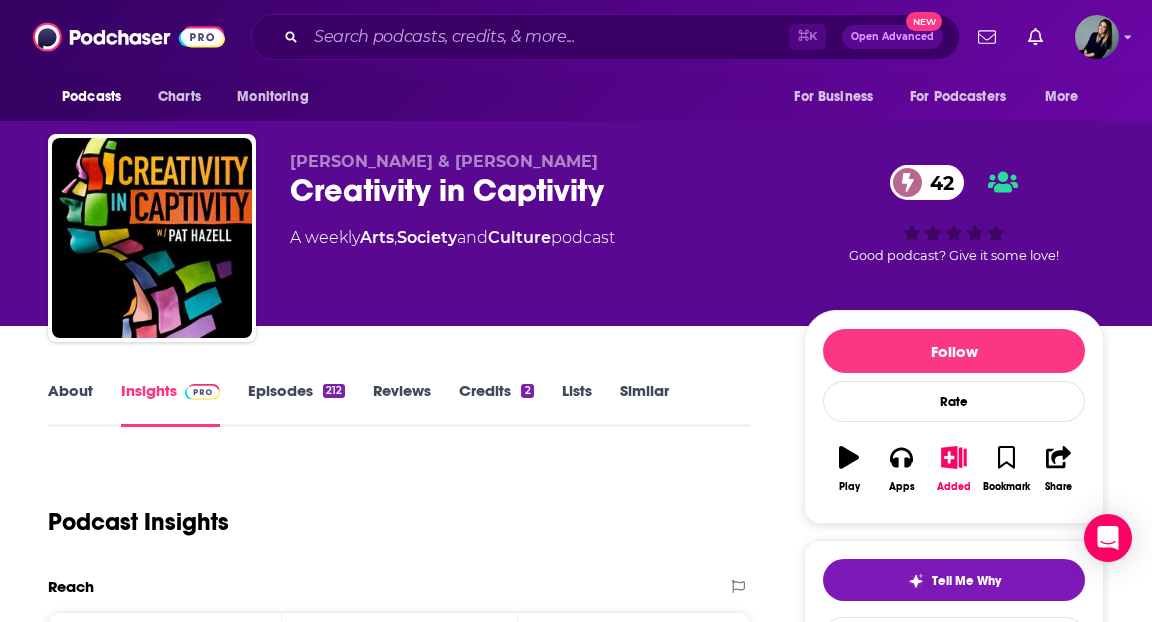 click on "Similar" at bounding box center (644, 404) 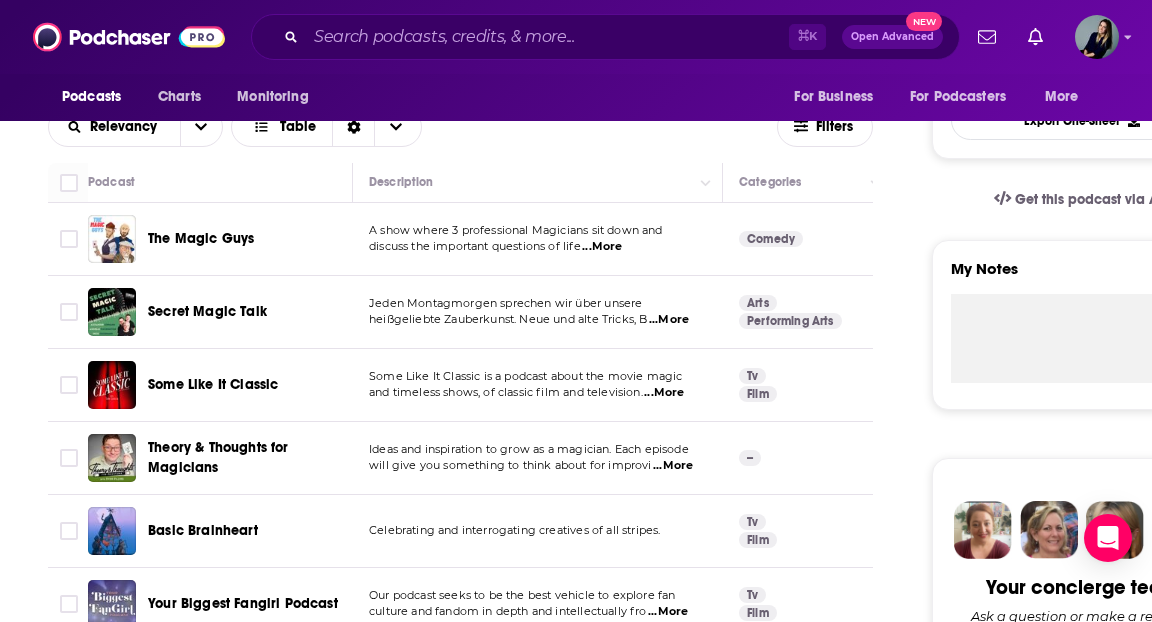scroll, scrollTop: 351, scrollLeft: 0, axis: vertical 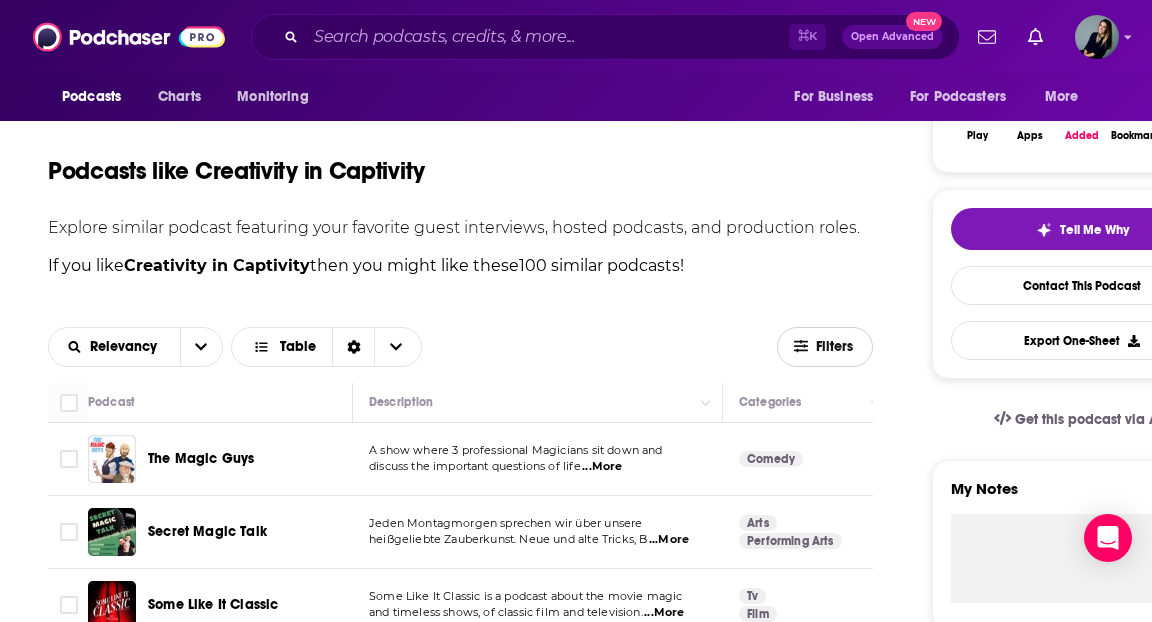 click on "Filters" at bounding box center (825, 346) 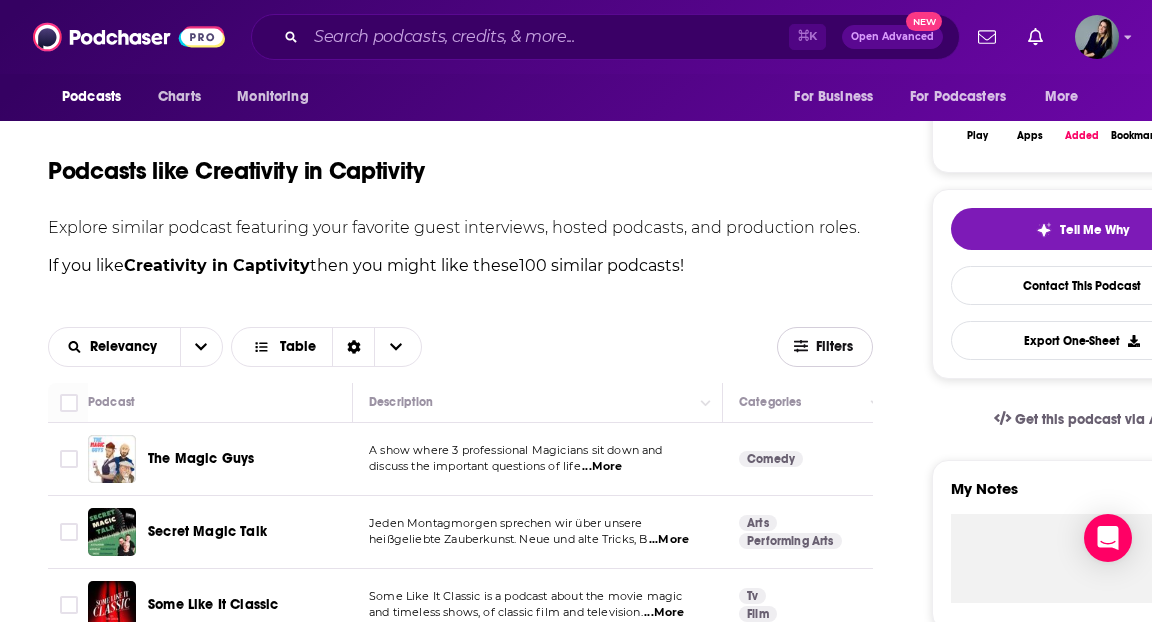scroll, scrollTop: 0, scrollLeft: 0, axis: both 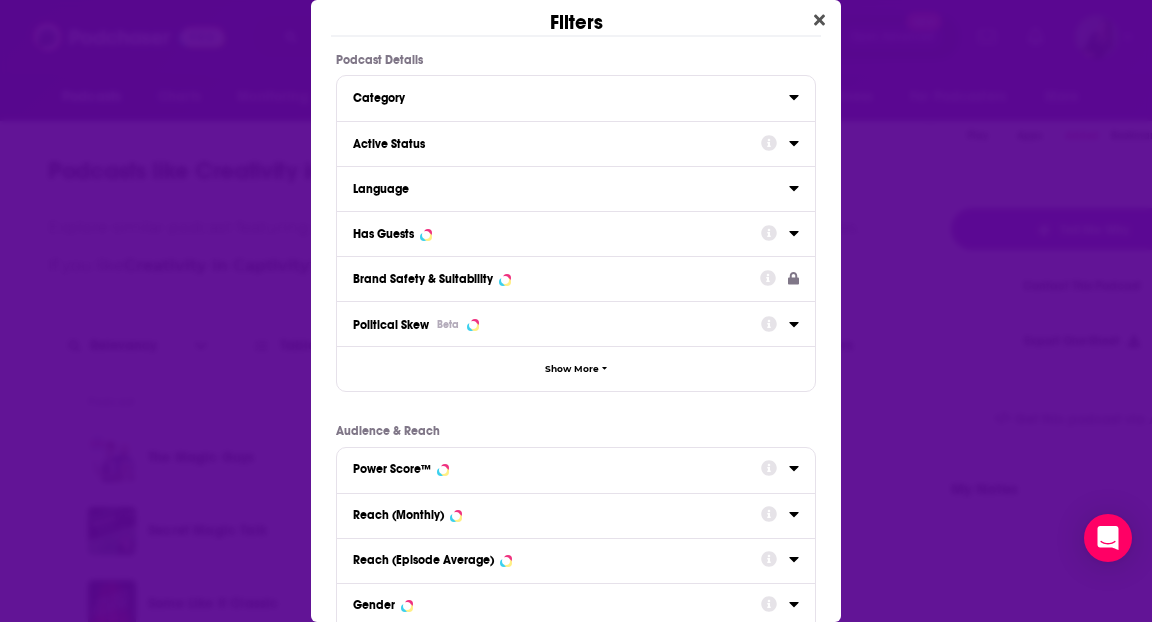 click on "Language" at bounding box center (564, 189) 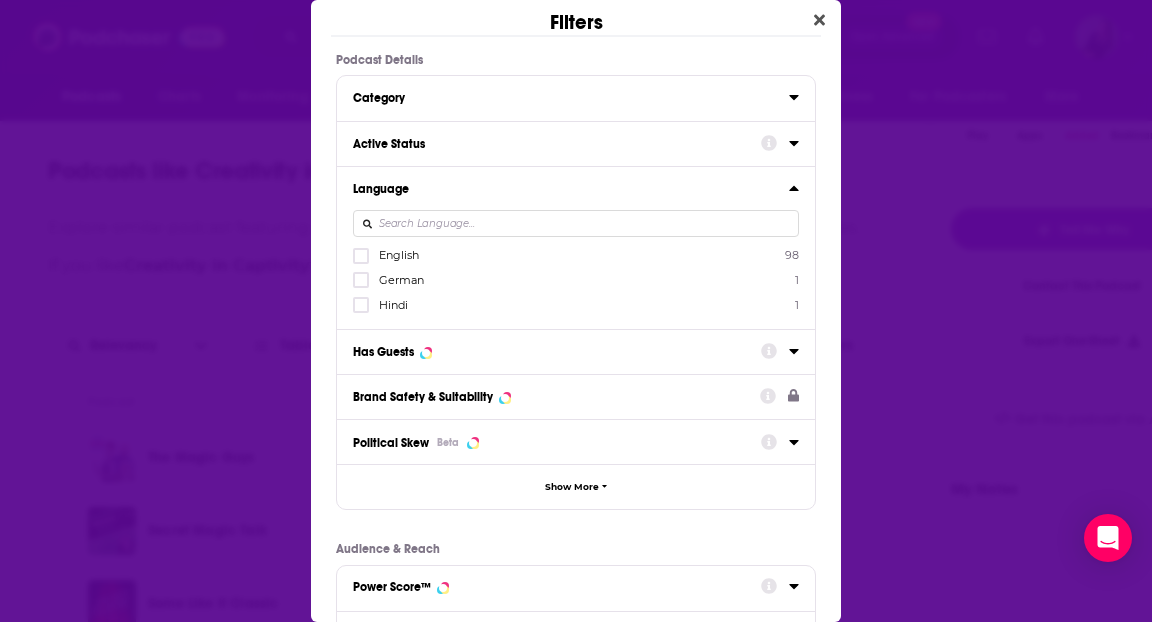 click on "English 98" at bounding box center (576, 255) 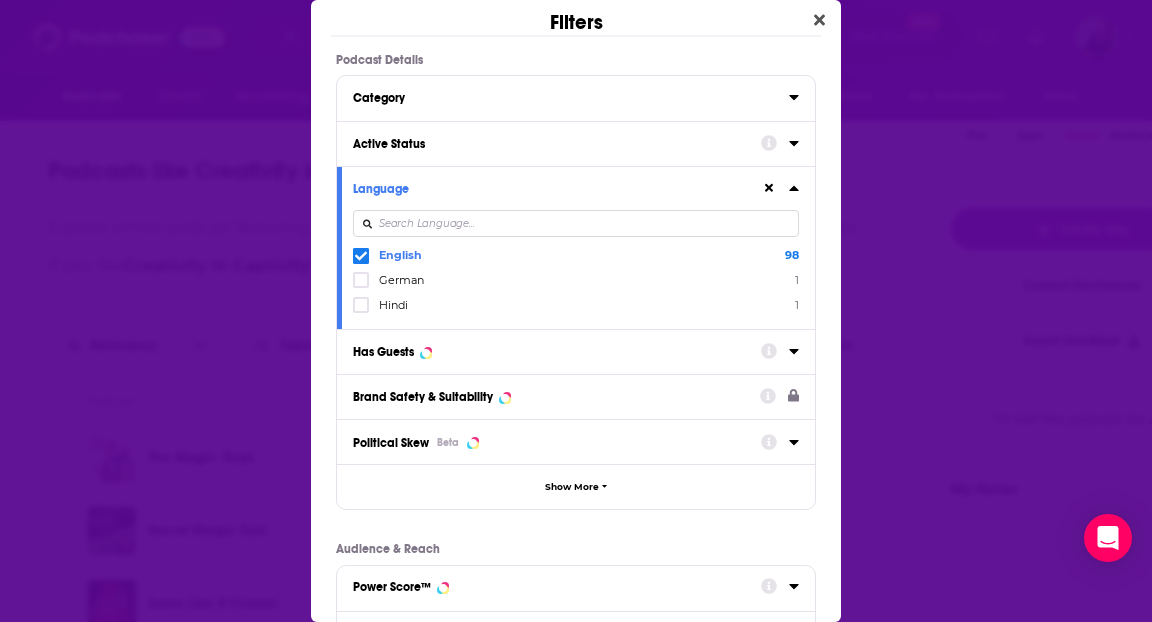 click on "Category" at bounding box center [564, 98] 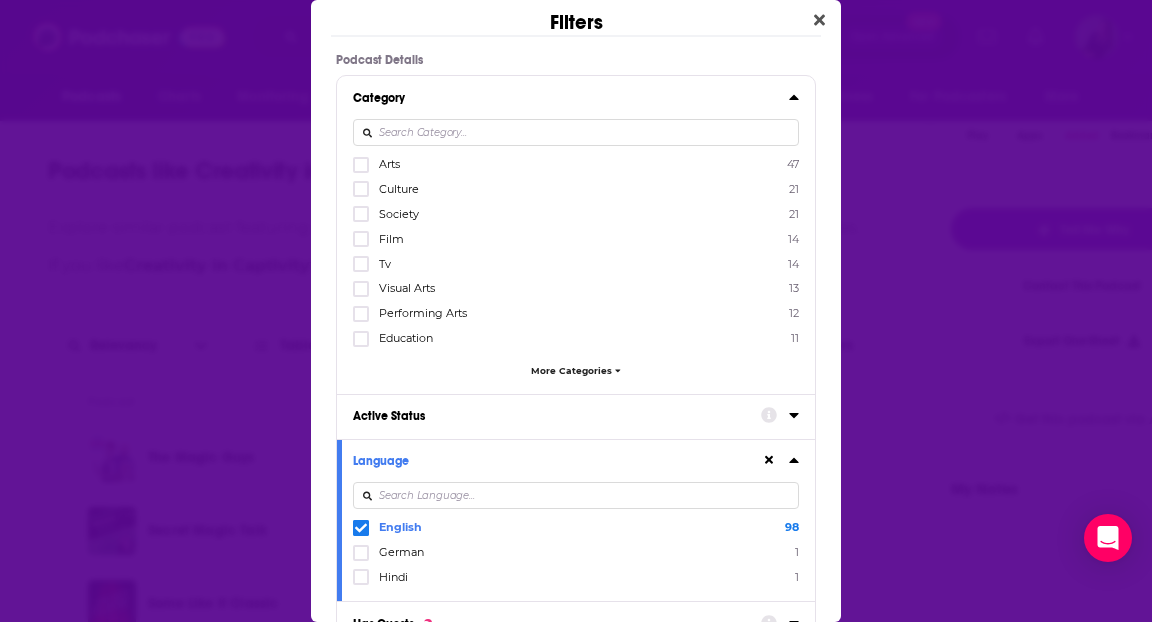scroll, scrollTop: 12, scrollLeft: 0, axis: vertical 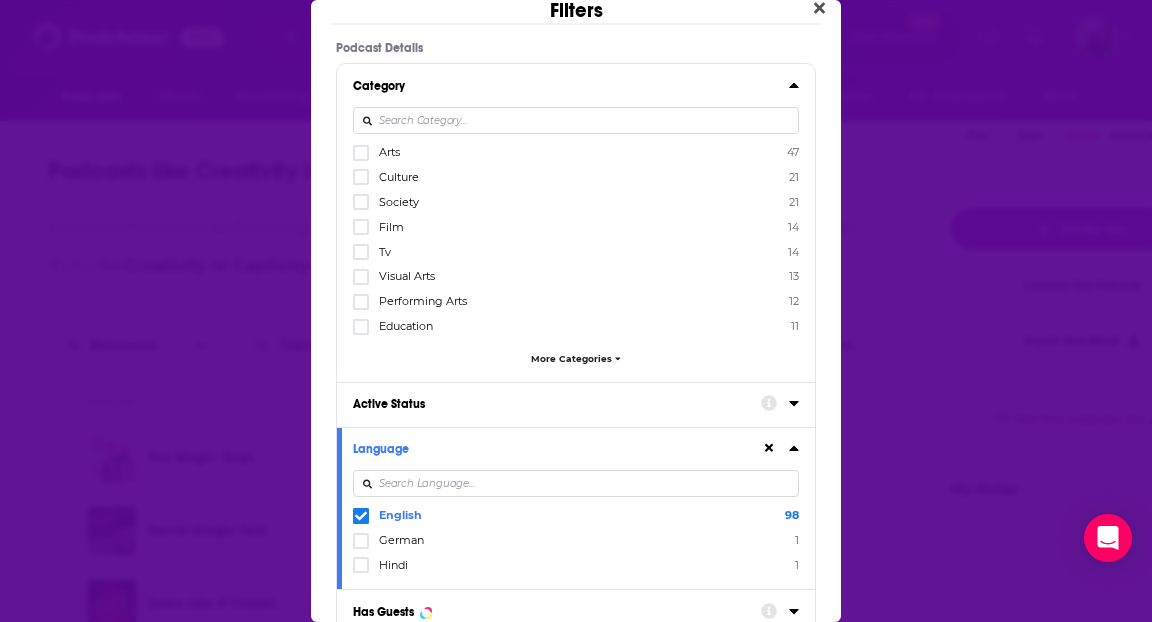 click on "Active Status" at bounding box center [557, 403] 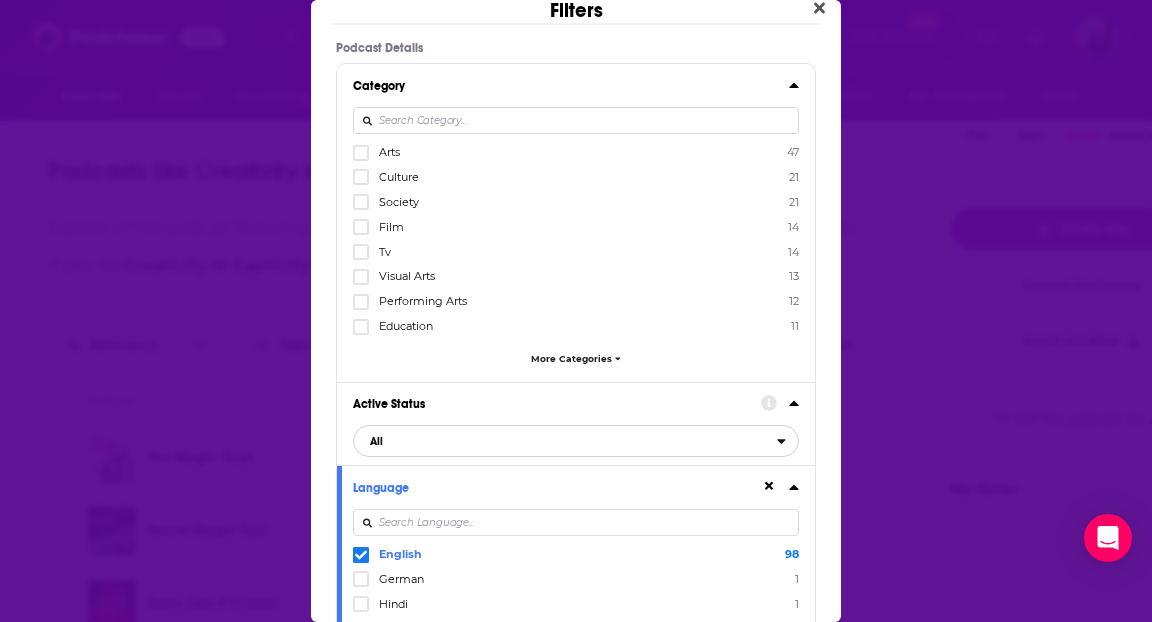 click on "All" at bounding box center [565, 441] 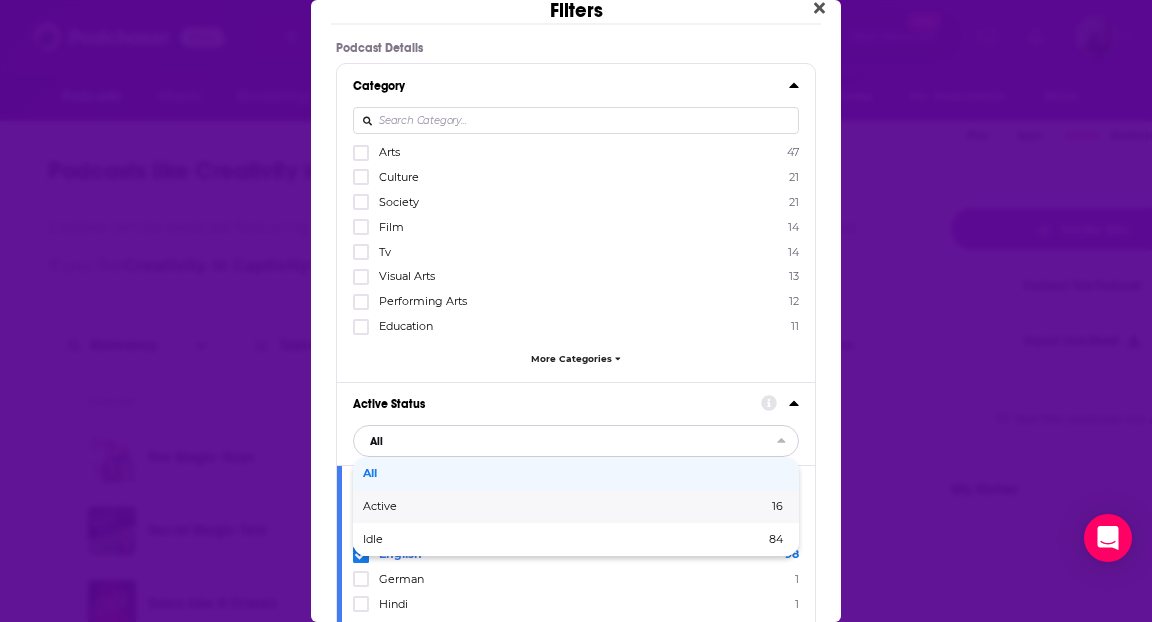 click on "Active 16" at bounding box center (576, 506) 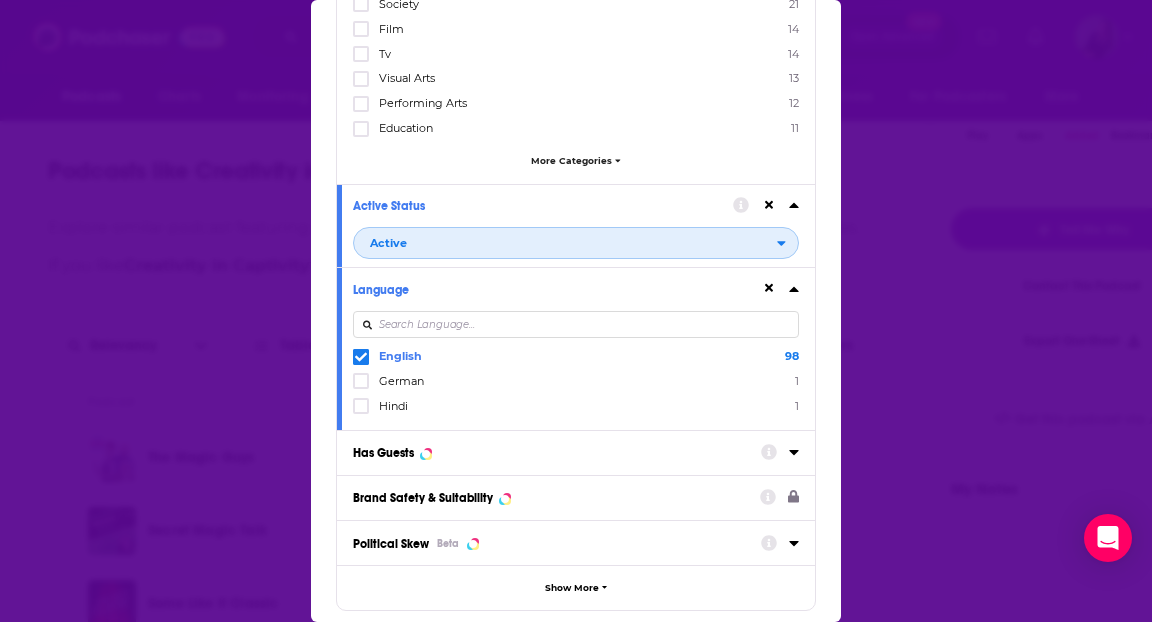 scroll, scrollTop: 211, scrollLeft: 0, axis: vertical 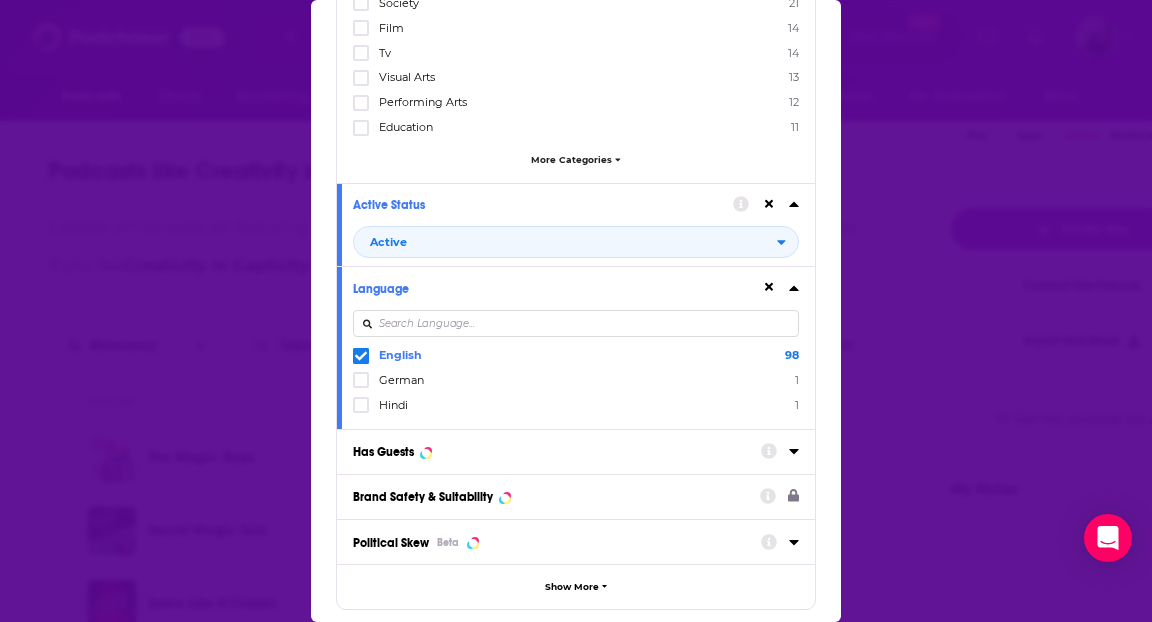click on "Has Guests" at bounding box center (550, 452) 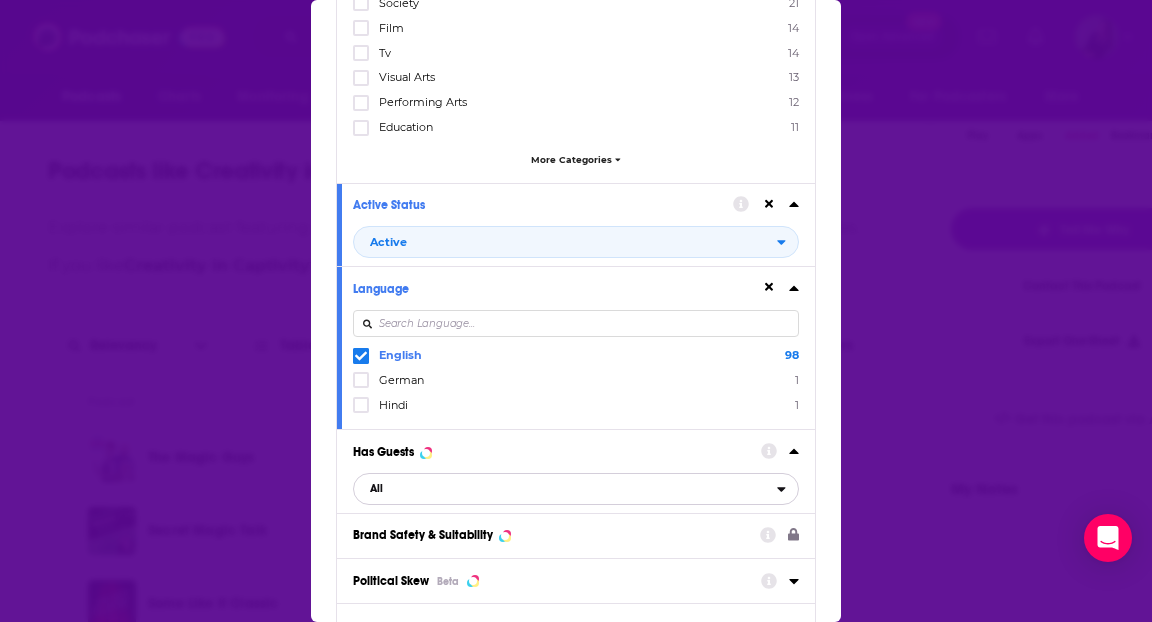 click on "All" at bounding box center [565, 489] 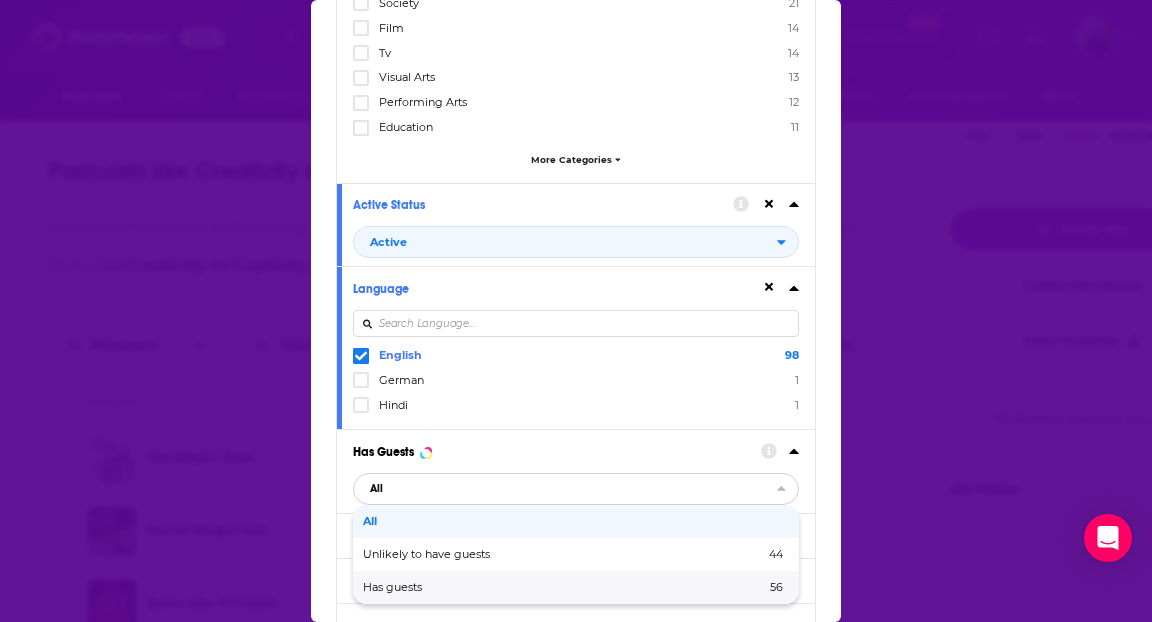 click on "Has guests  56" at bounding box center [576, 587] 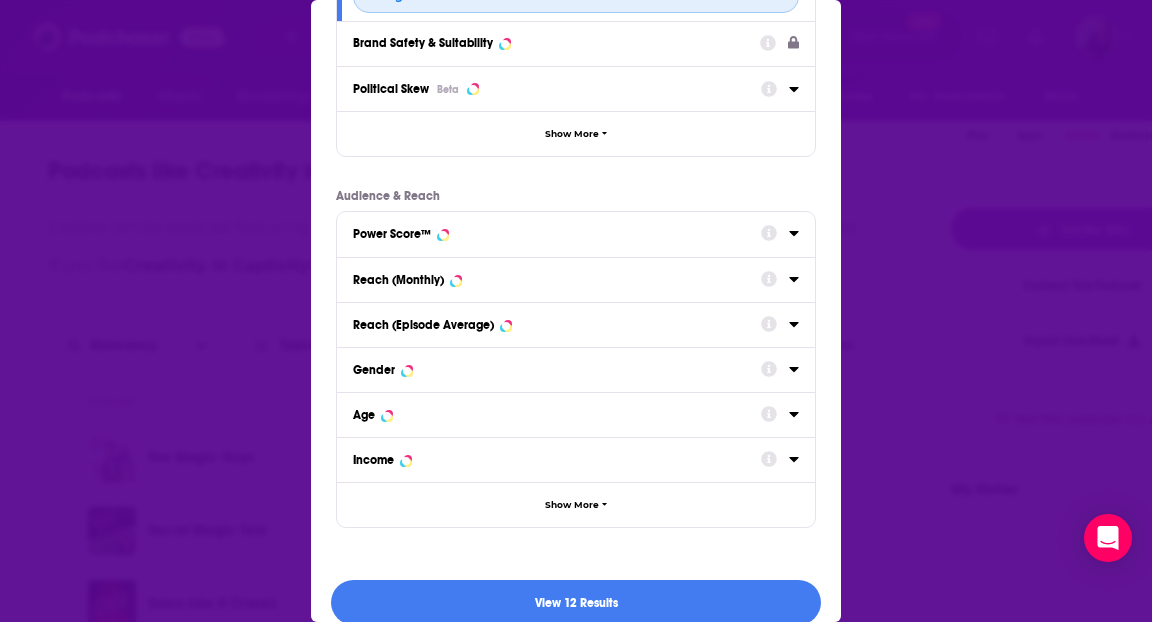 scroll, scrollTop: 721, scrollLeft: 0, axis: vertical 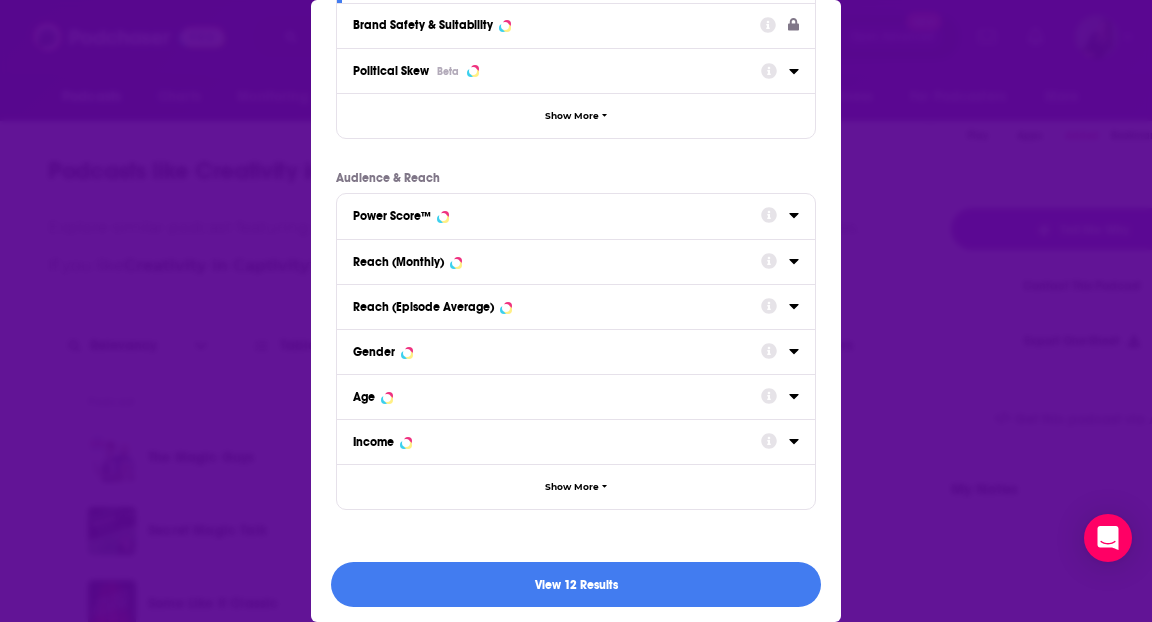 click on "View 12 Results" at bounding box center (576, 584) 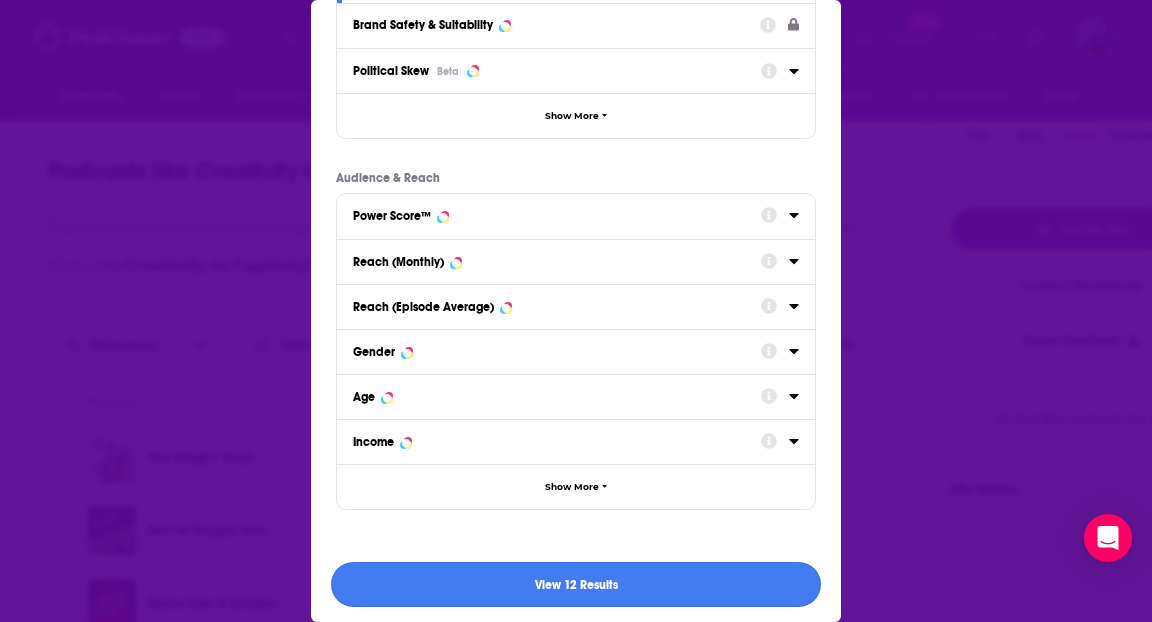 click on "View 12 Results" at bounding box center [576, 584] 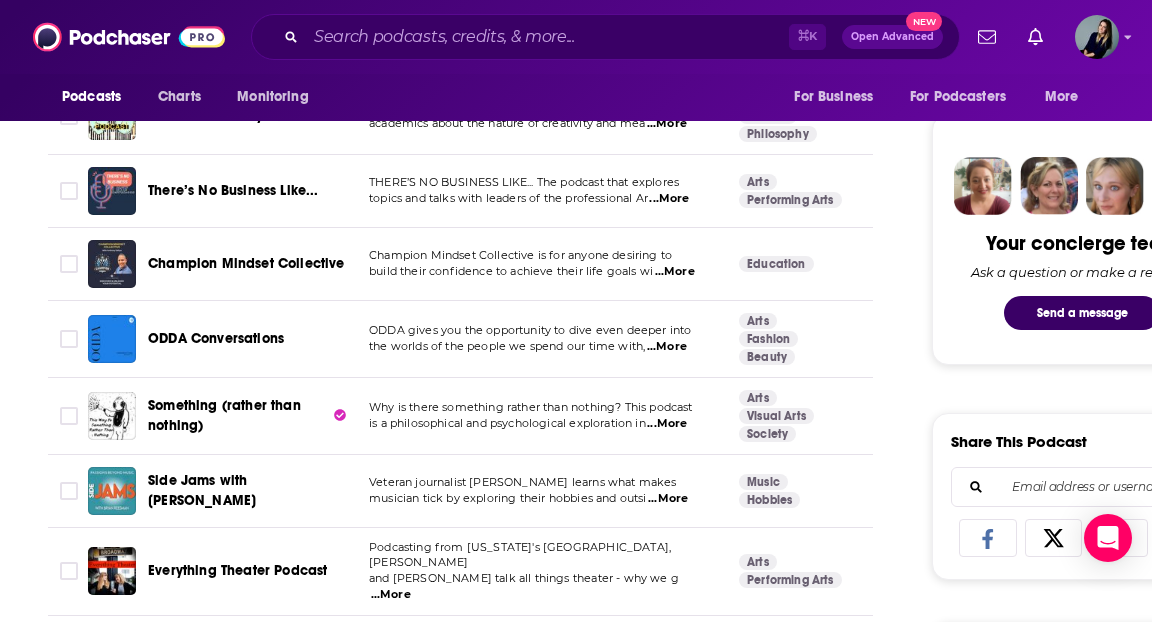 scroll, scrollTop: 924, scrollLeft: 0, axis: vertical 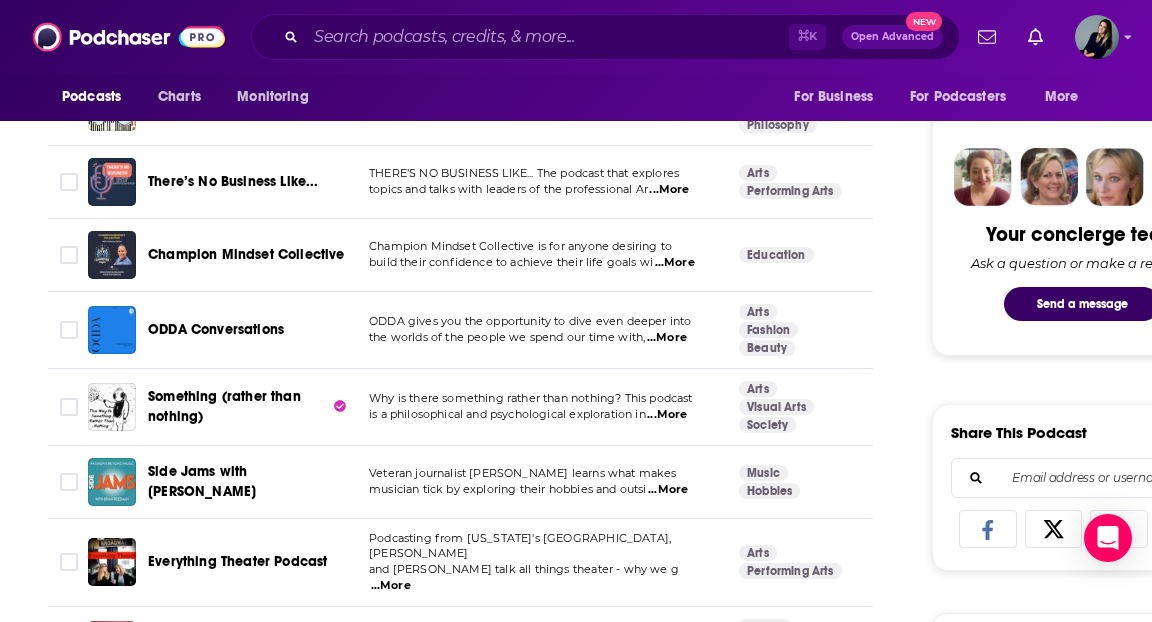 click on "About Insights Episodes 212 Reviews Credits 2 Lists Similar Podcasts like  Creativity in Captivity Explore similar podcast featuring your favorite guest interviews, hosted podcasts, and production roles. If you like  Creativity in Captivity  then you might like these  12 similar podcasts ! Relevancy Table Filters 3 Podcast Description Categories Reach (Monthly) Reach (Episode) Top Country The Magic Guys A show where 3 professional Magicians sit down and discuss the important questions of life  ...More Comedy 44 2.7k-4.7k Under 1.5k   US Some Like It Classic Some Like It Classic is a podcast about the movie magic and timeless shows, of classic film and television.   ...More Tv Film 36 Under 1.9k Under 1.7k   US [PERSON_NAME] Magic Show Discussion, Interviews and Waffle for Magicians Arts Performing Arts 32 Under 1.2k Under 1.1k   US Horseshoe Theory Jreg and [PERSON_NAME] talk with YouTubers, artists, and academics about the nature of creativity and mea  ...More Society Culture Philosophy 46 Under 2.8k   US 33" at bounding box center [474, 523] 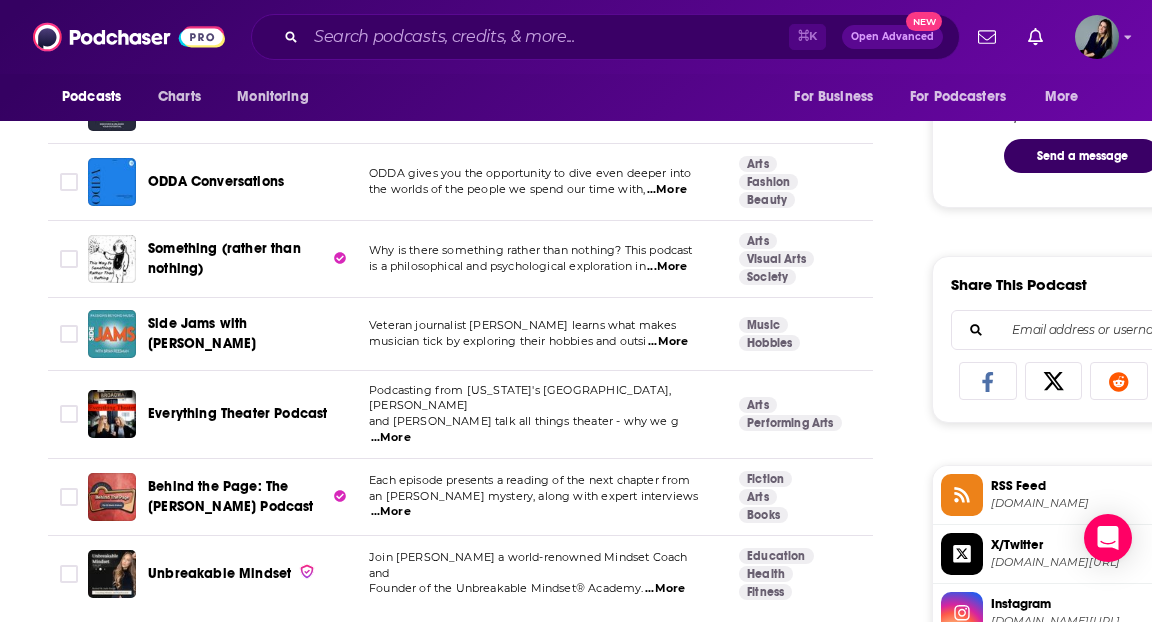 scroll, scrollTop: 1267, scrollLeft: 0, axis: vertical 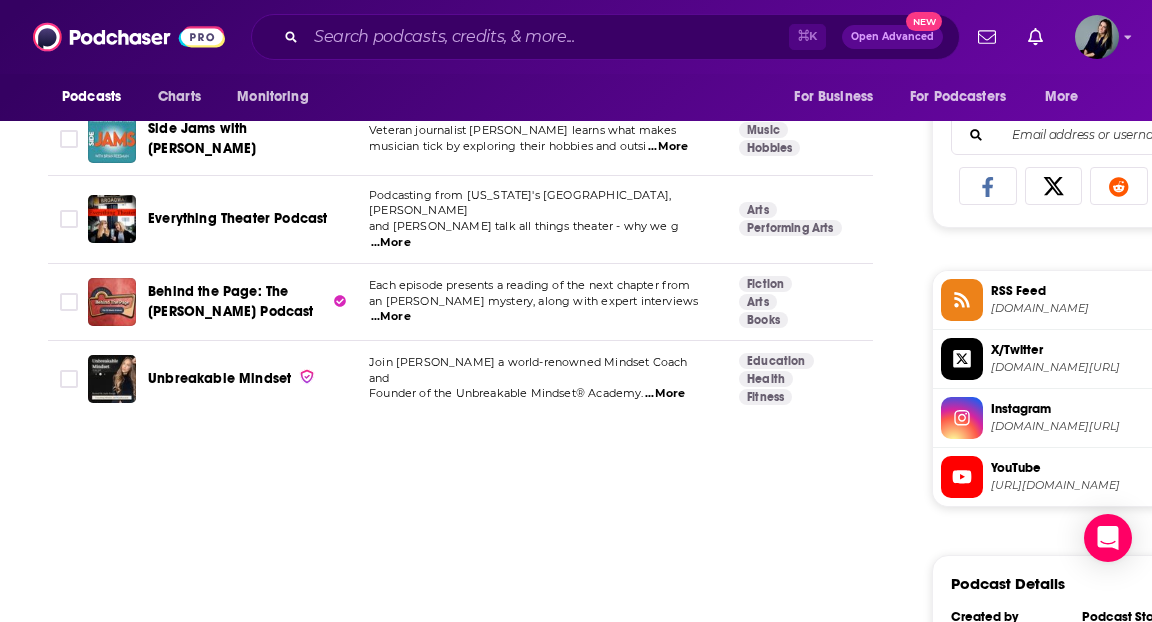 click on "...More" at bounding box center (391, 317) 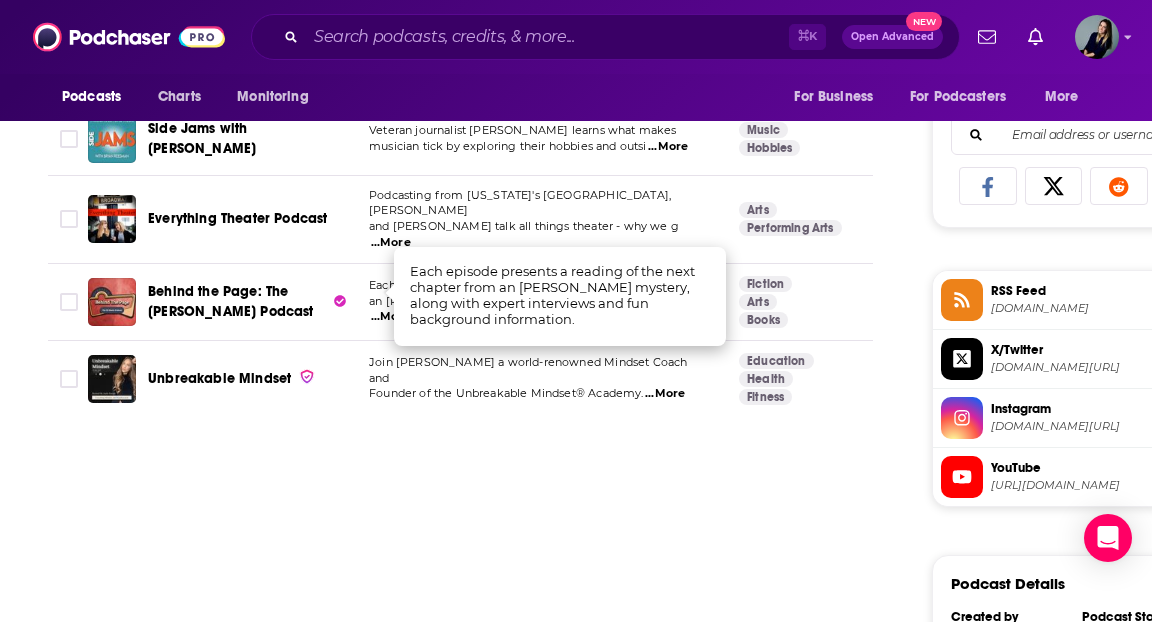 click on "Podcasts like  Creativity in Captivity Explore similar podcast featuring your favorite guest interviews, hosted podcasts, and production roles. If you like  Creativity in Captivity  then you might like these  12 similar podcasts ! Relevancy Table Filters 3 Podcast Description Categories Reach (Monthly) Reach (Episode) Top Country The Magic Guys A show where 3 professional Magicians sit down and discuss the important questions of life  ...More Comedy 44 2.7k-4.7k Under 1.5k   US Some Like It Classic Some Like It Classic is a podcast about the movie magic and timeless shows, of classic film and television.   ...More Tv Film 36 Under 1.9k Under 1.7k   US [PERSON_NAME] Magic Show Discussion, Interviews and Waffle for Magicians Arts Performing Arts 32 Under 1.2k Under 1.1k   US Horseshoe Theory Jreg and [PERSON_NAME] talk with YouTubers, artists, and academics about the nature of creativity and mea  ...More Society Culture Philosophy 46 Under 2.8k Under 565   US There’s No Business Like...  ...More Arts 33   US" at bounding box center [460, 220] 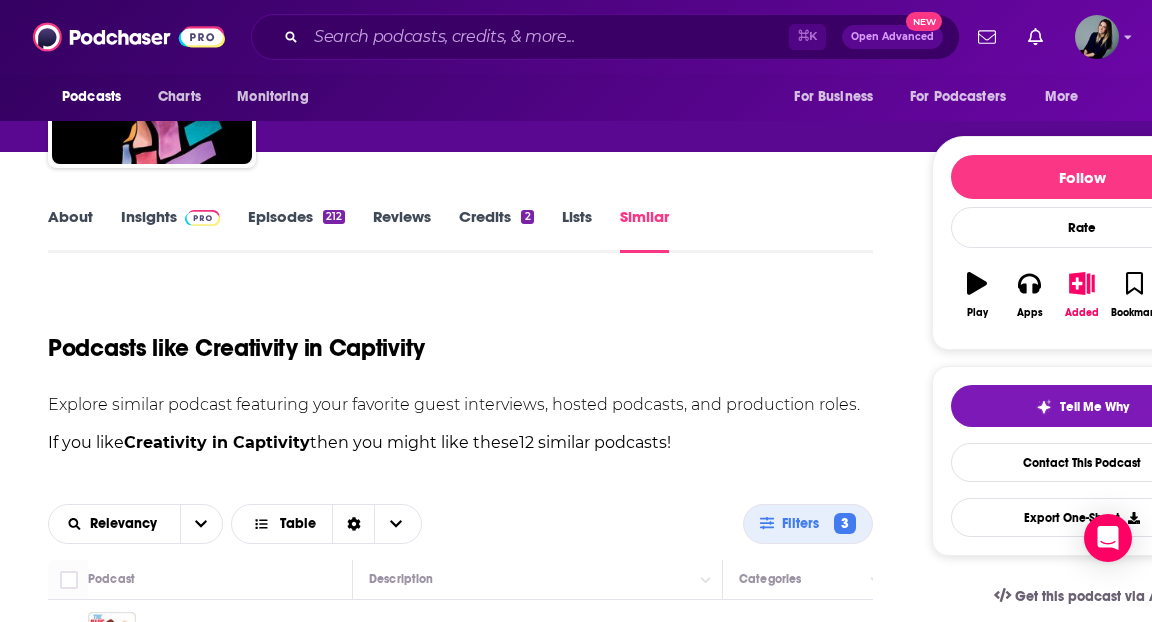 scroll, scrollTop: 134, scrollLeft: 0, axis: vertical 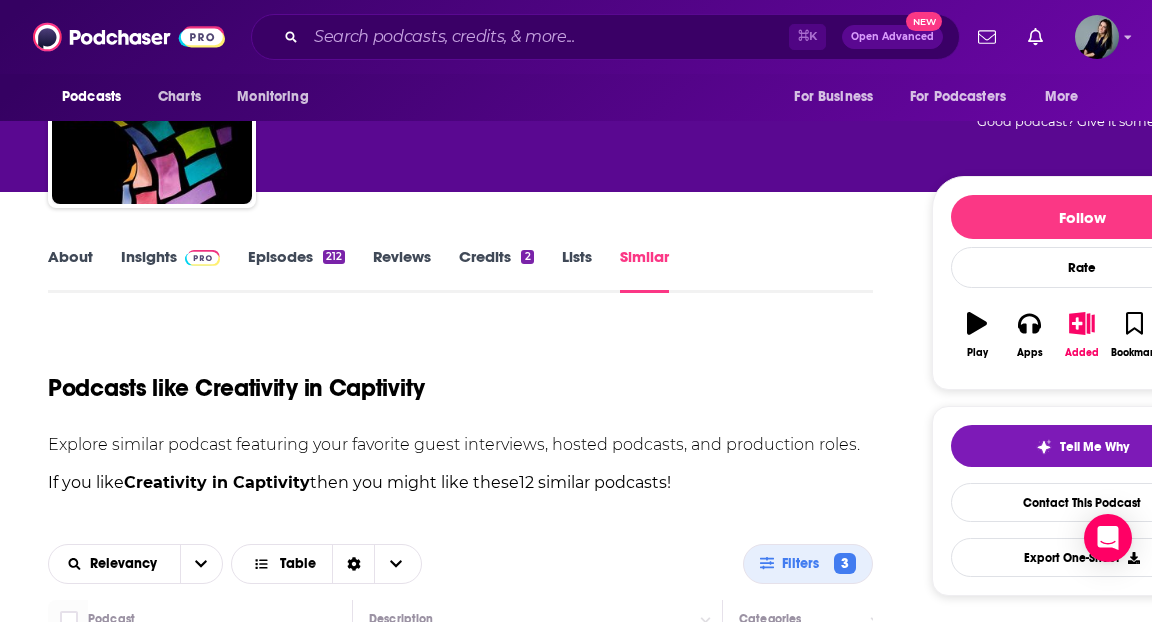 click on "Podcasts Charts Monitoring ⌘  K Open Advanced New For Business For Podcasters More" at bounding box center (576, 37) 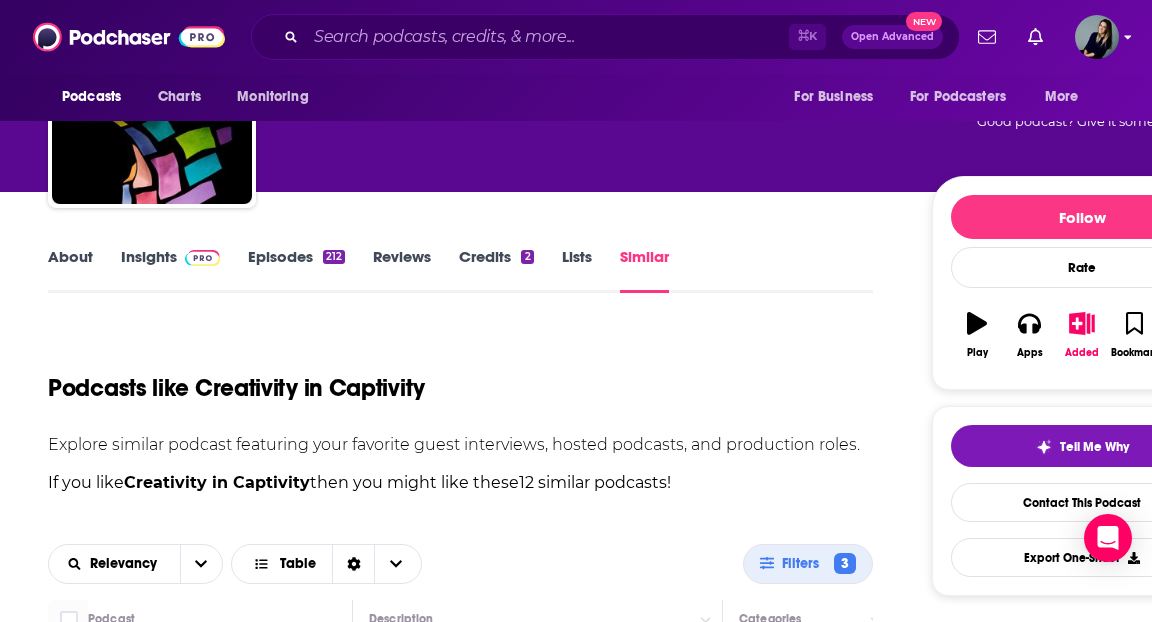 click on "Podcasts Charts Monitoring ⌘  K Open Advanced New For Business For Podcasters More" at bounding box center (576, 37) 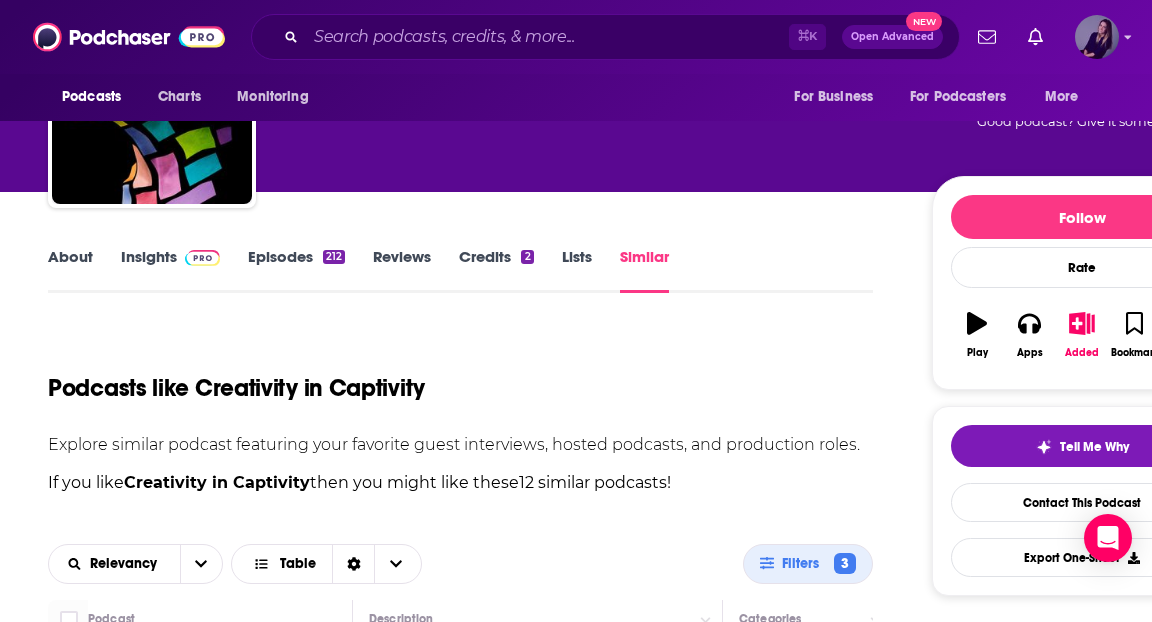 click at bounding box center (1097, 37) 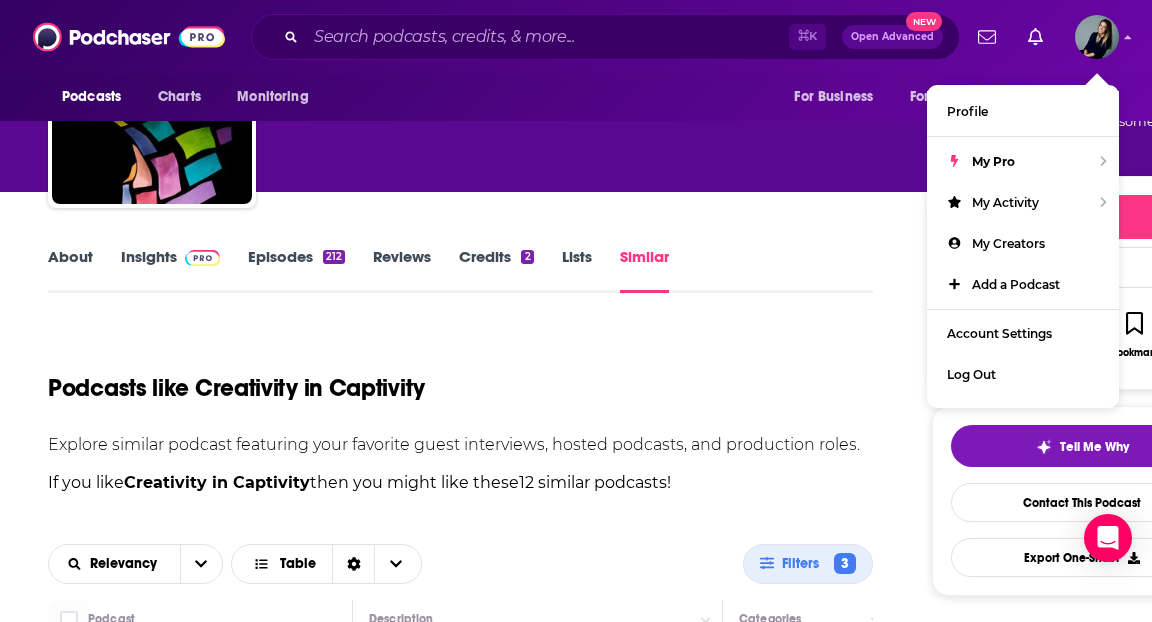 click on "Podcasts like  Creativity in Captivity" at bounding box center (460, 376) 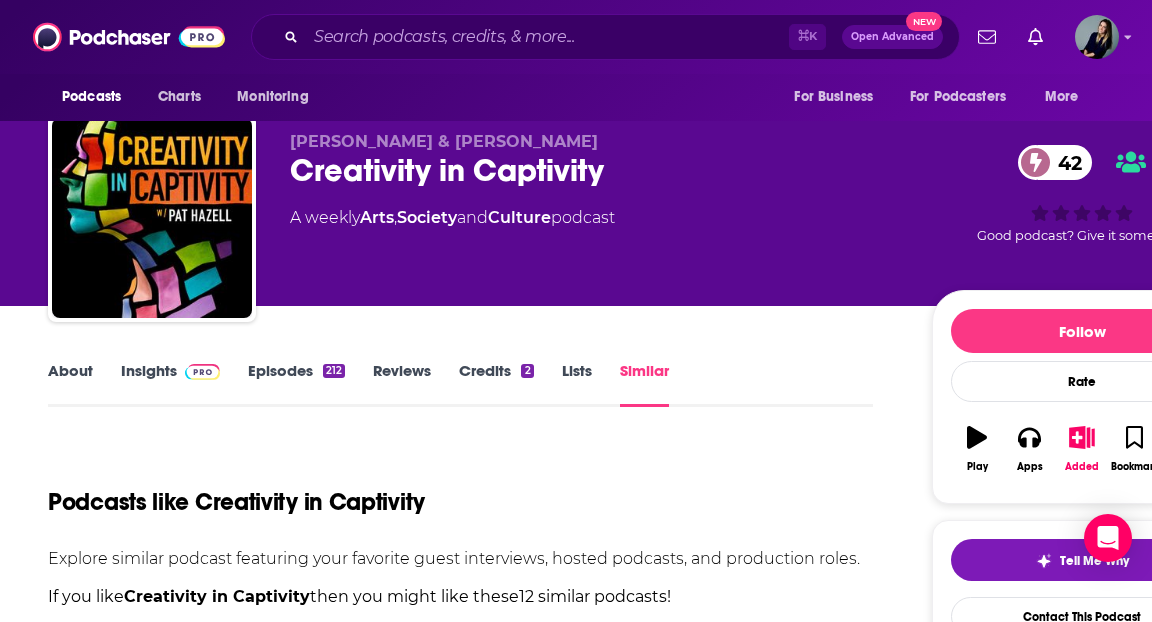 scroll, scrollTop: 0, scrollLeft: 0, axis: both 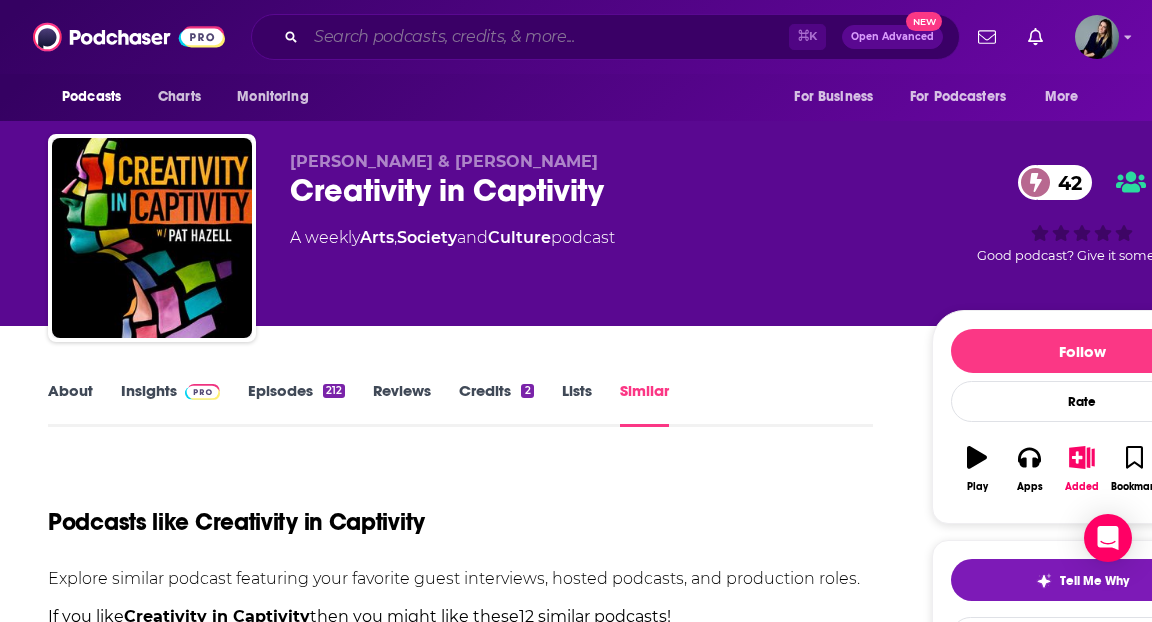 click at bounding box center (547, 37) 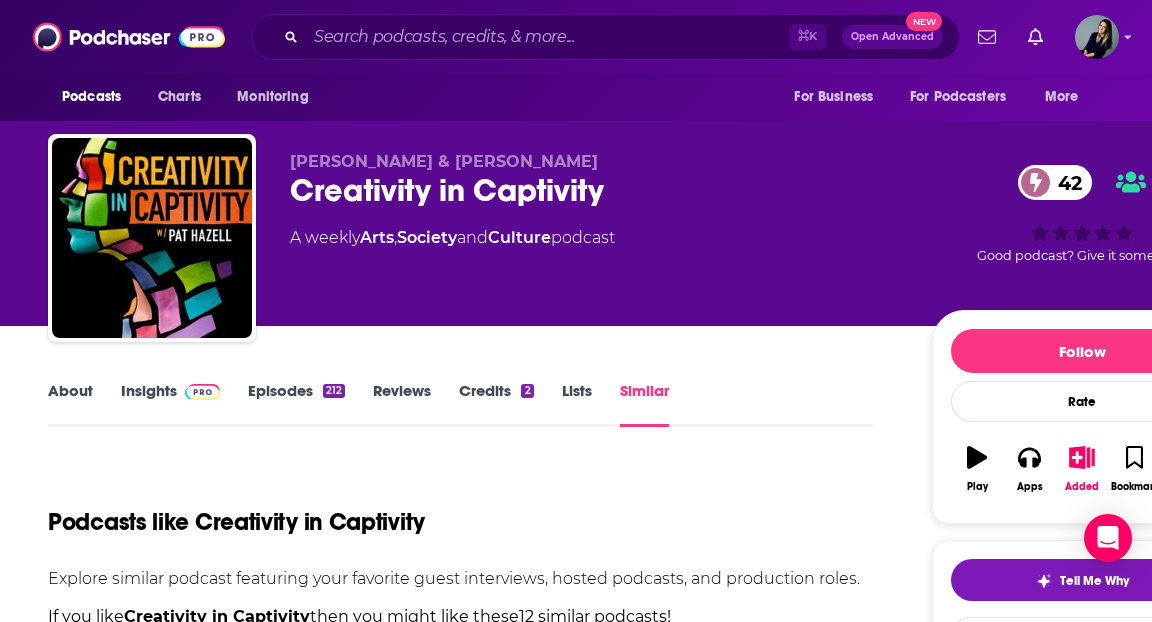 click on "Podcasts Charts Monitoring ⌘  K Open Advanced New For Business For Podcasters More" at bounding box center [597, 37] 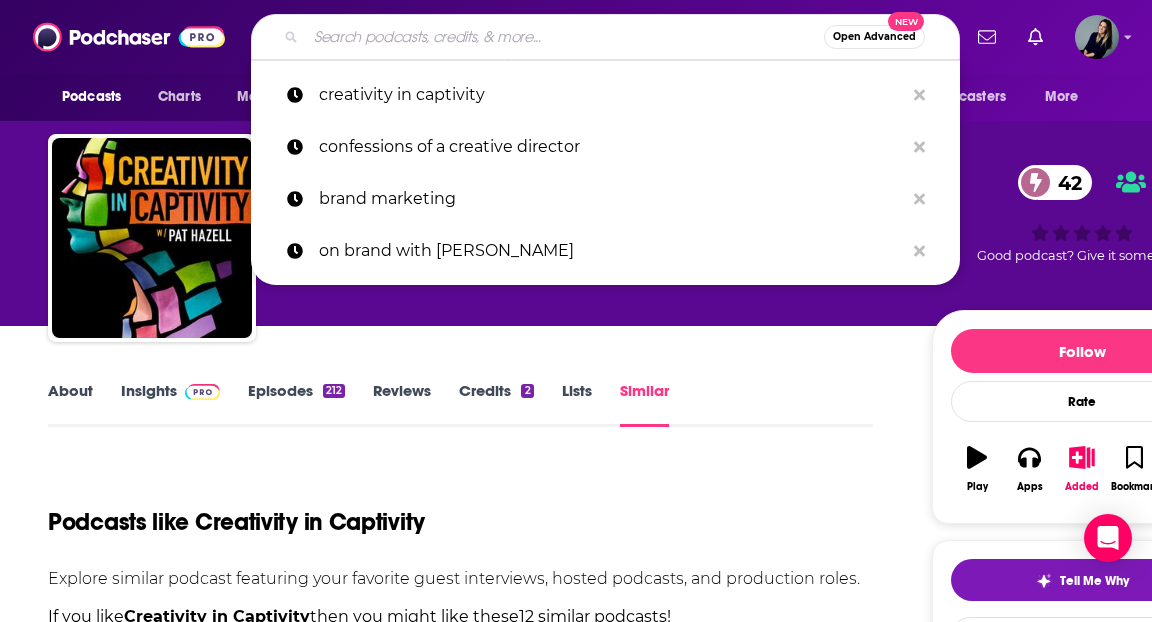 click at bounding box center [565, 37] 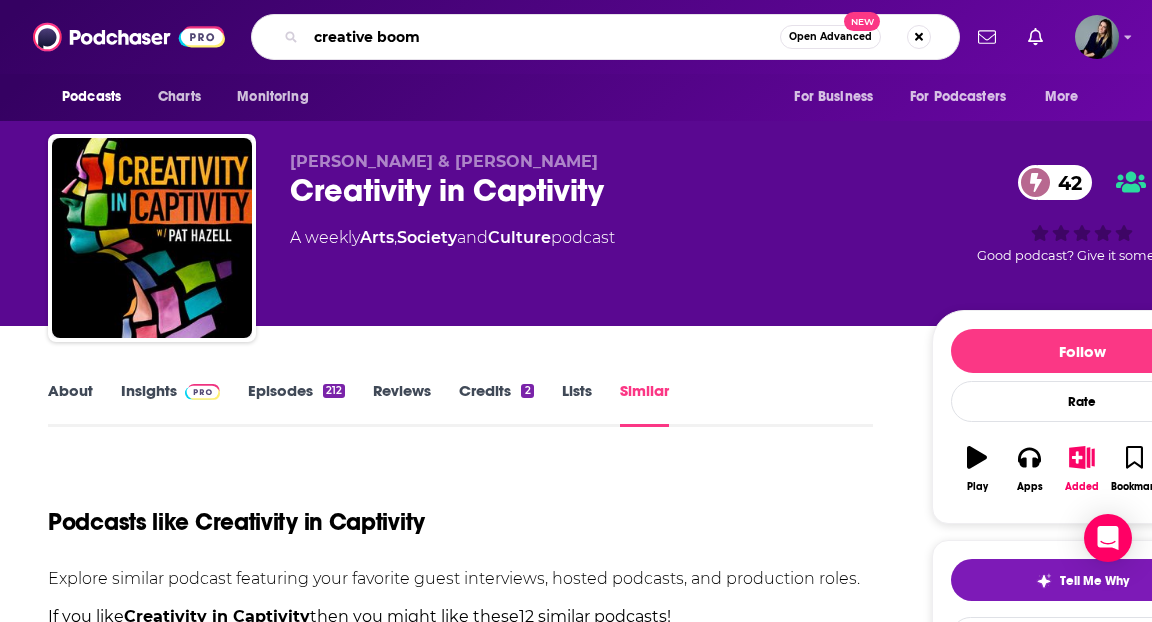 type on "creative boom" 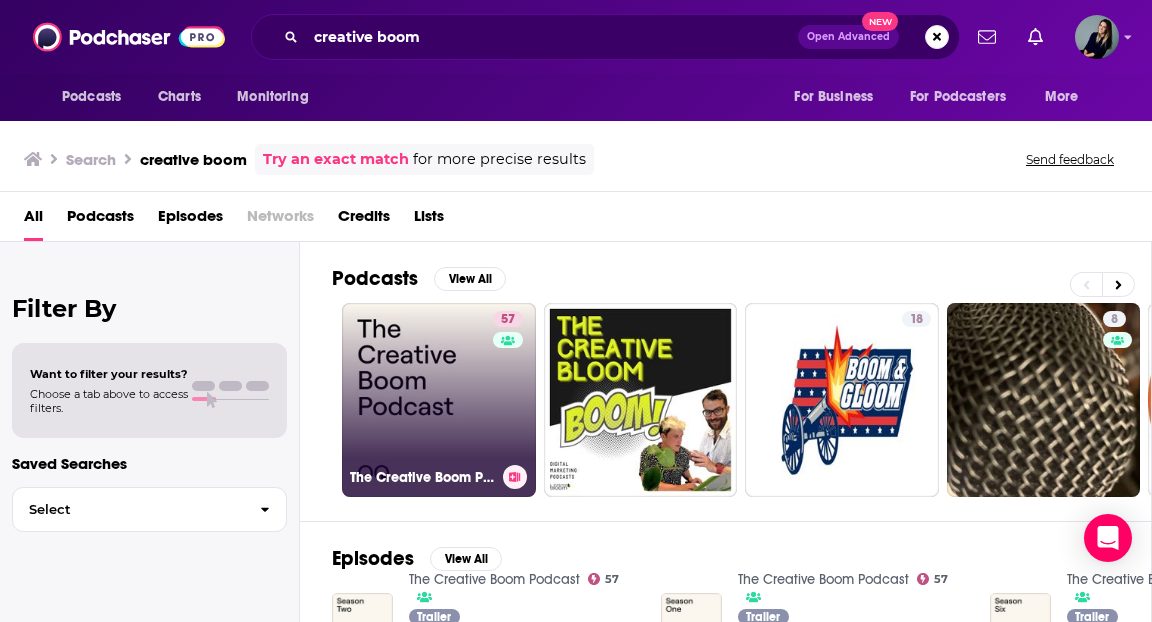 click on "57 The Creative Boom Podcast" at bounding box center (439, 400) 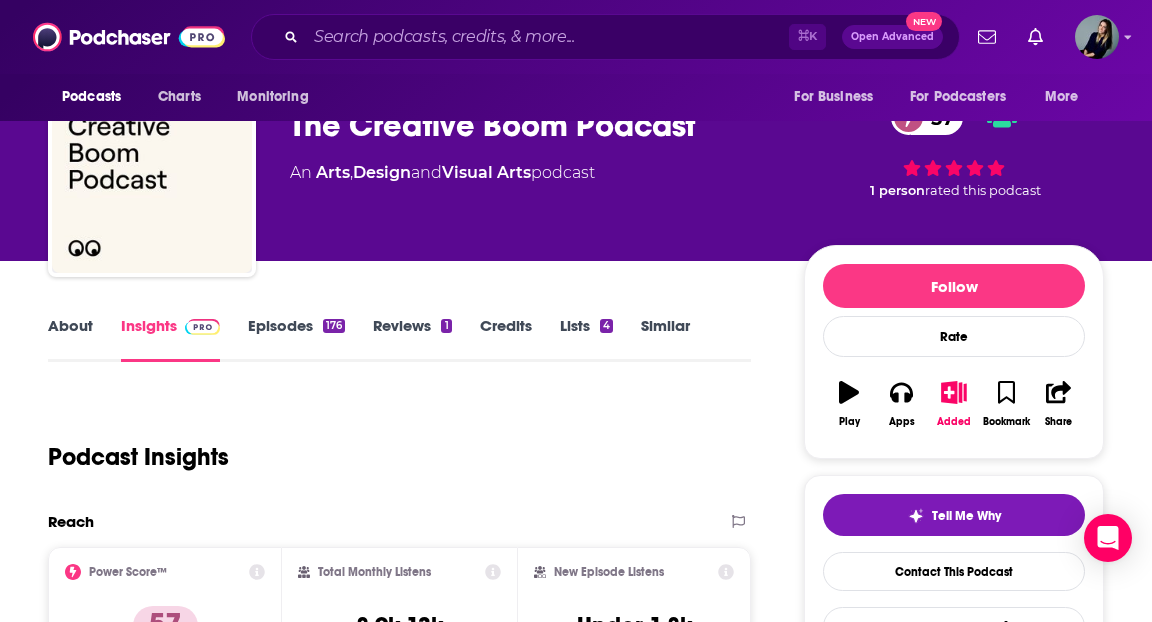 scroll, scrollTop: 197, scrollLeft: 0, axis: vertical 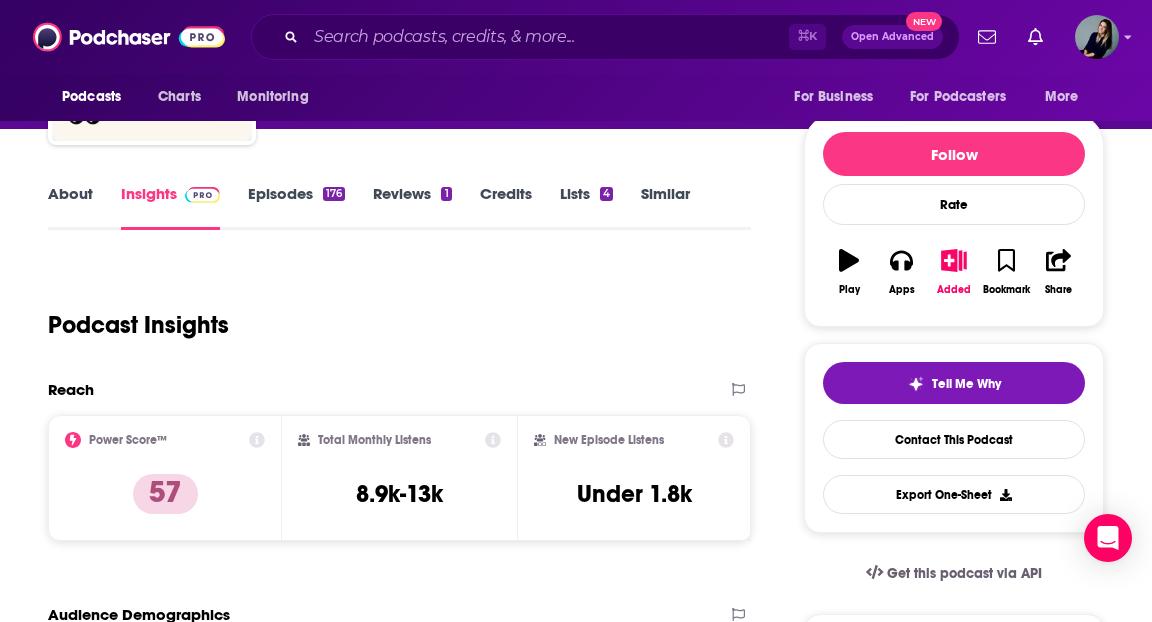 click on "Similar" at bounding box center [665, 207] 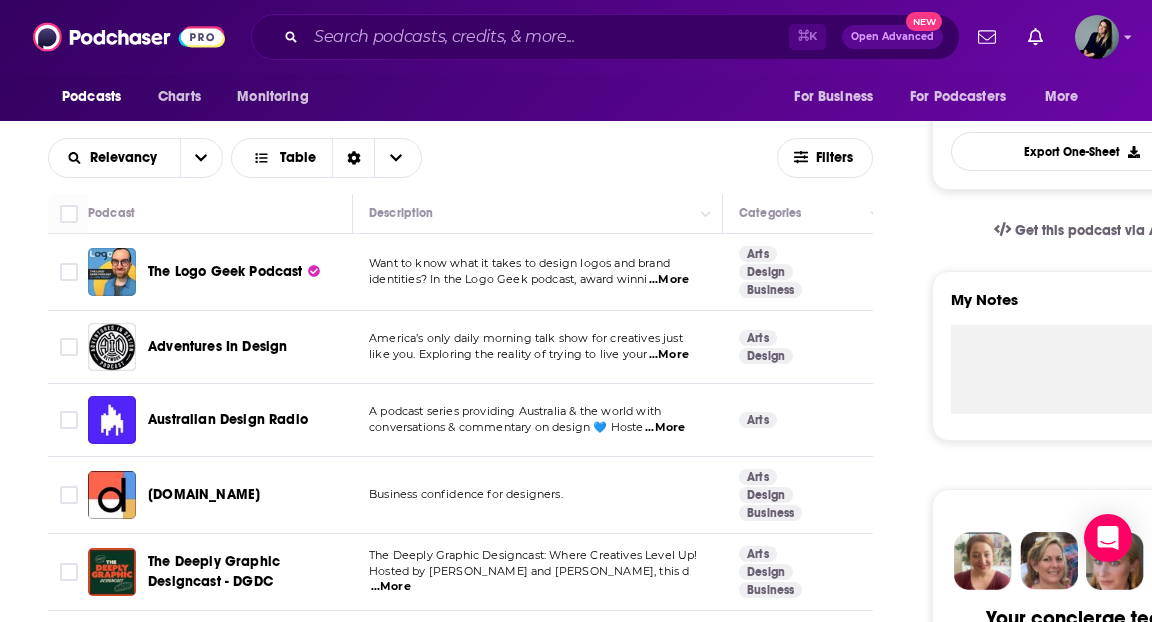 scroll, scrollTop: 505, scrollLeft: 0, axis: vertical 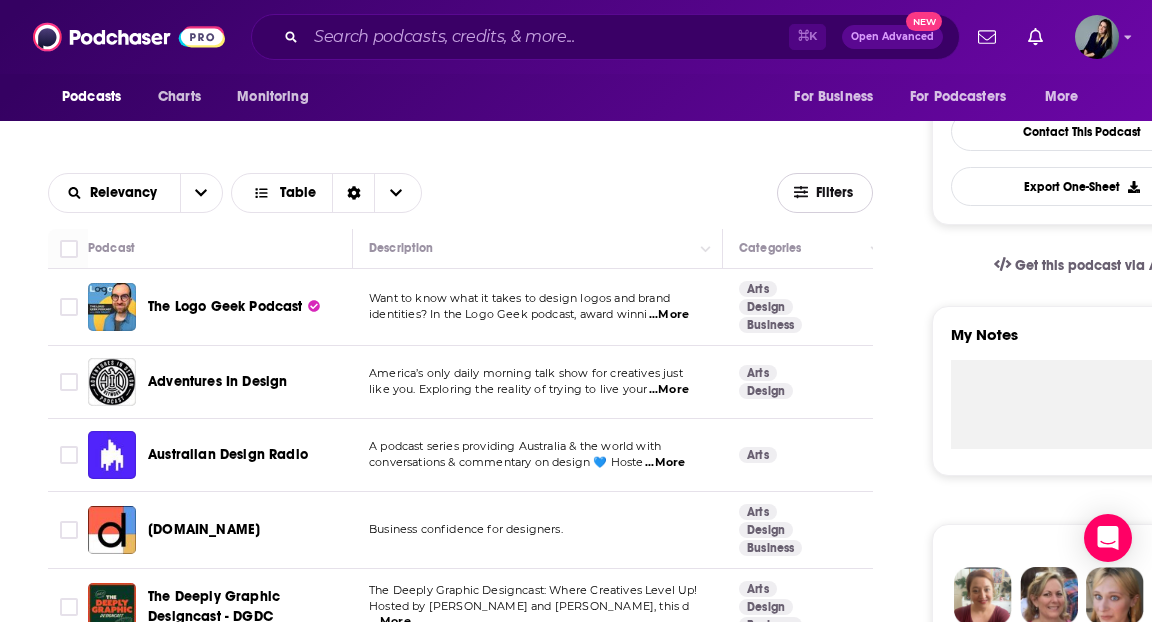 click on "Filters" at bounding box center [825, 192] 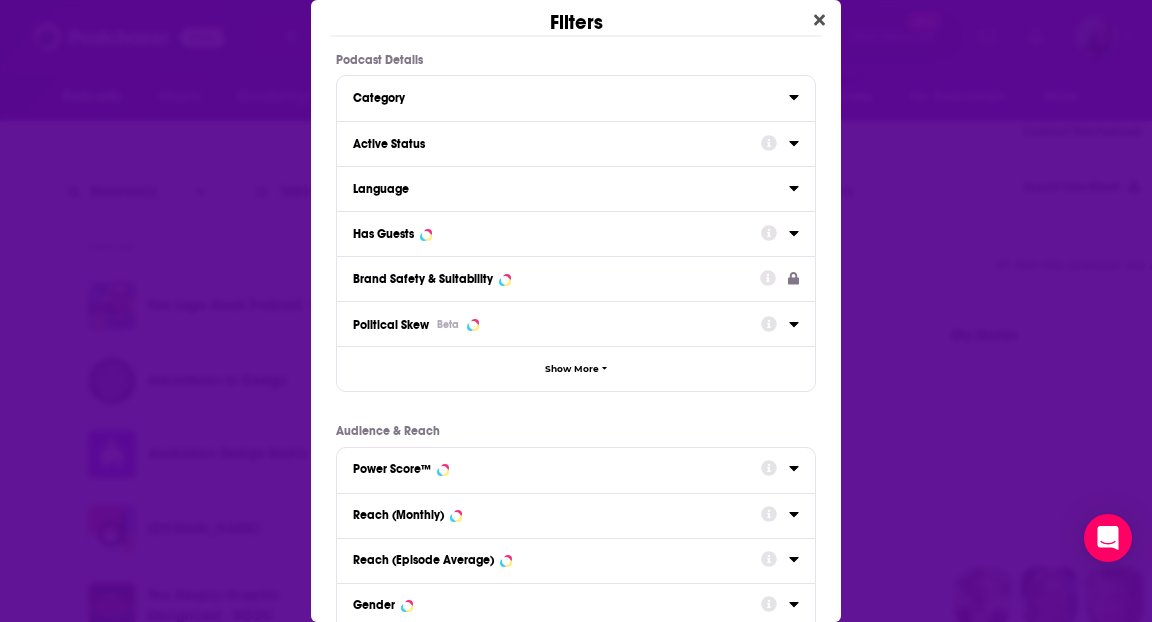 scroll, scrollTop: 0, scrollLeft: 0, axis: both 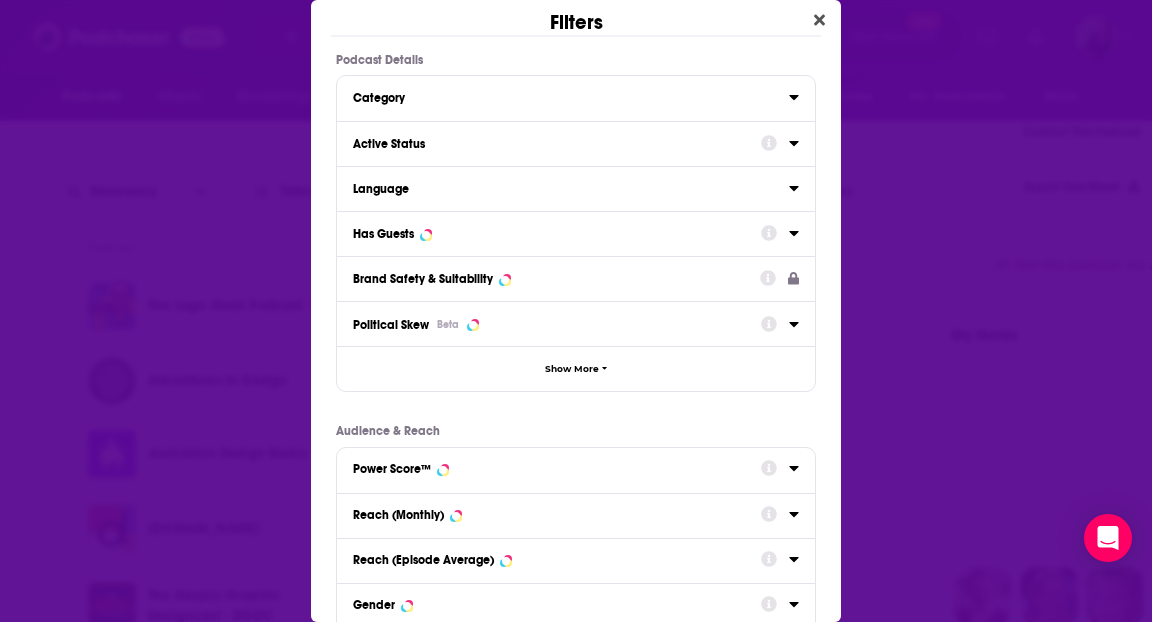 click on "Has Guests" at bounding box center [550, 234] 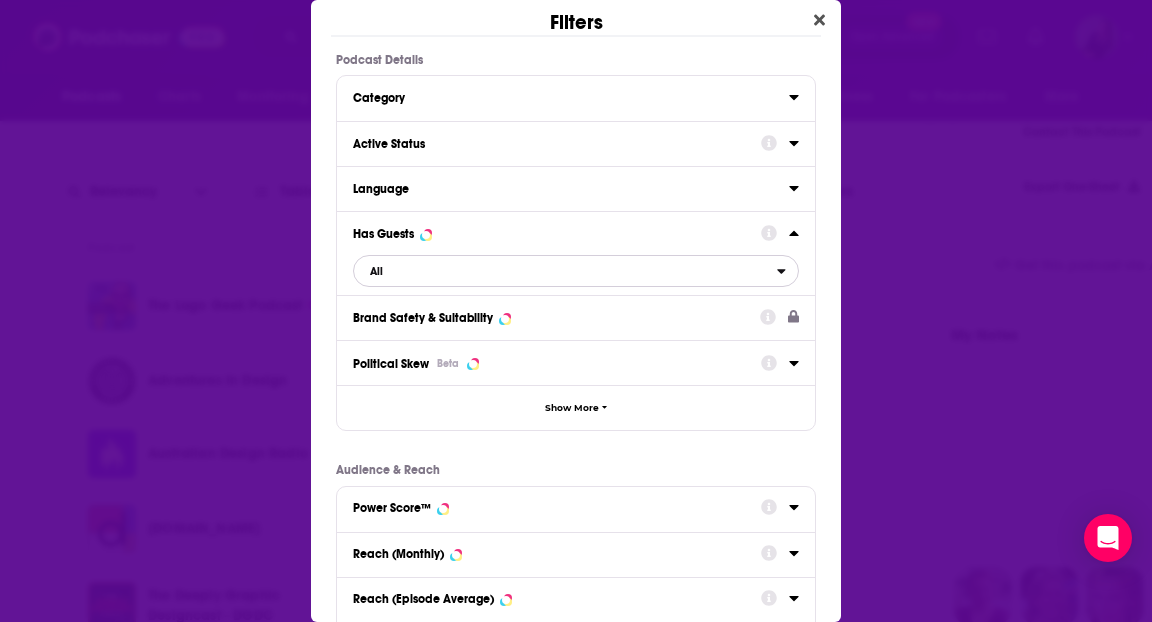 click on "All" at bounding box center [565, 271] 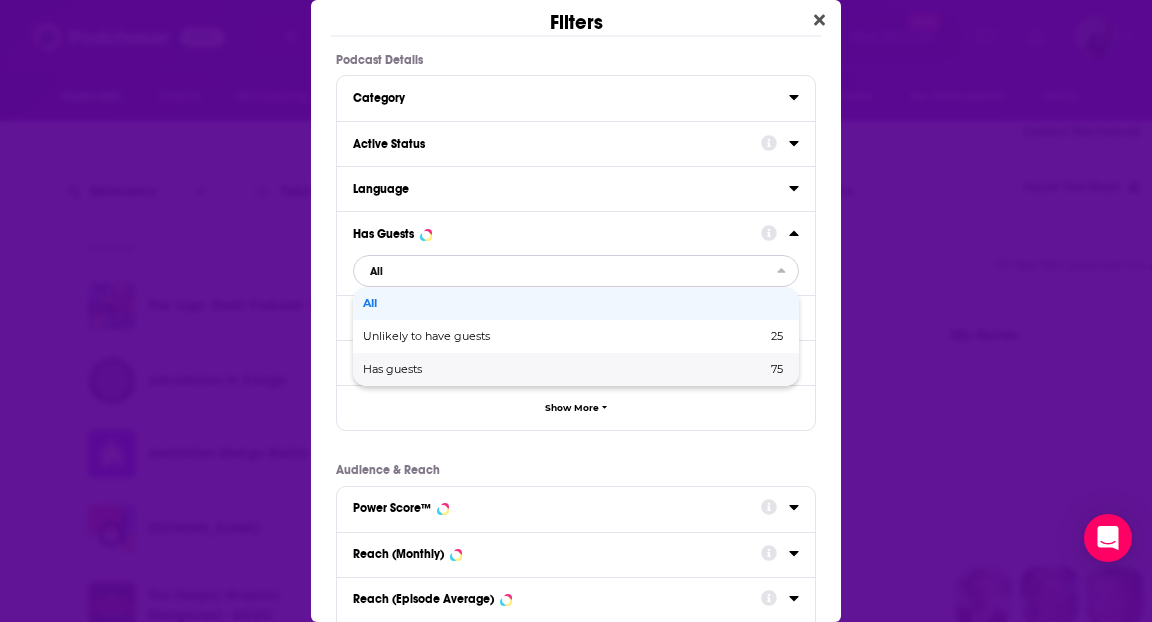 click on "Has guests" at bounding box center (478, 369) 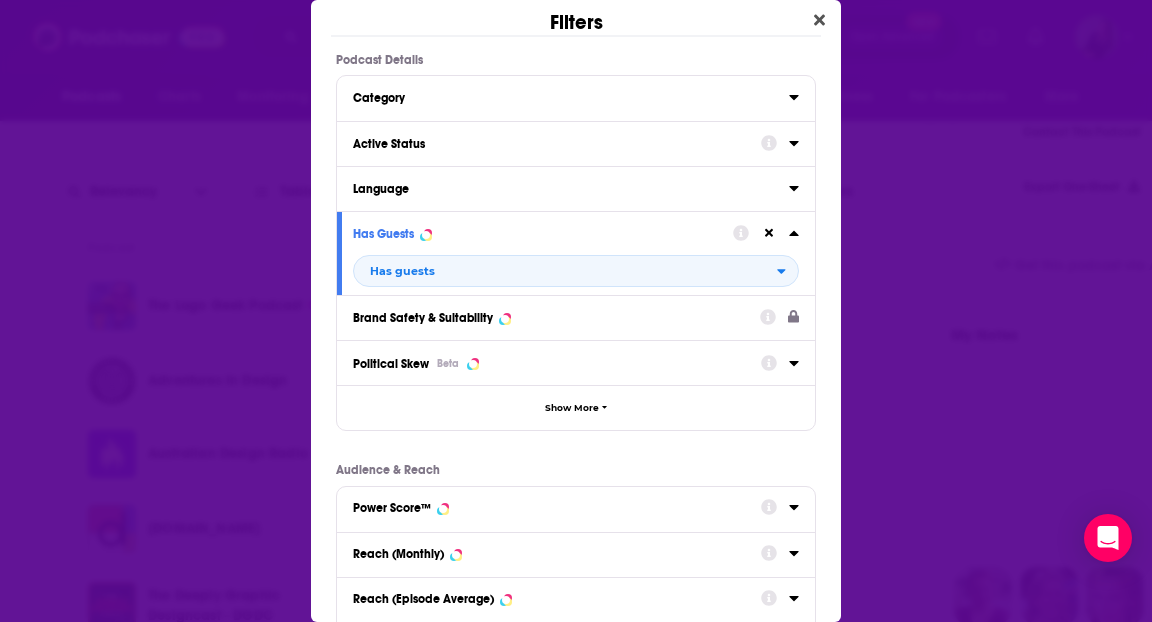 click on "Active Status" at bounding box center [550, 144] 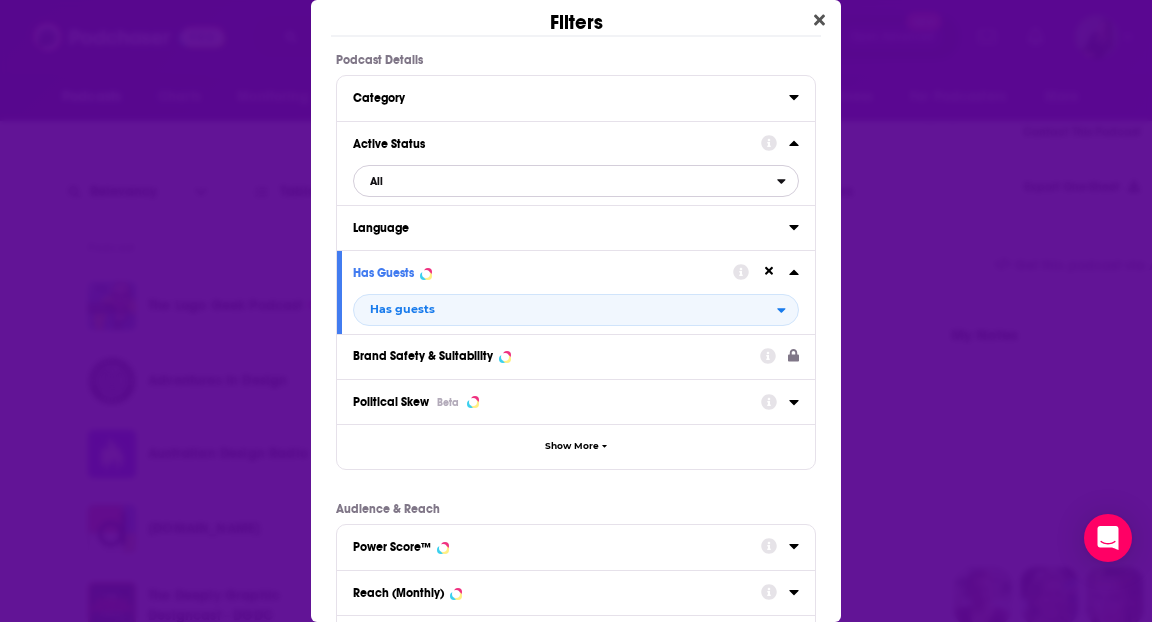 click on "All" at bounding box center (565, 181) 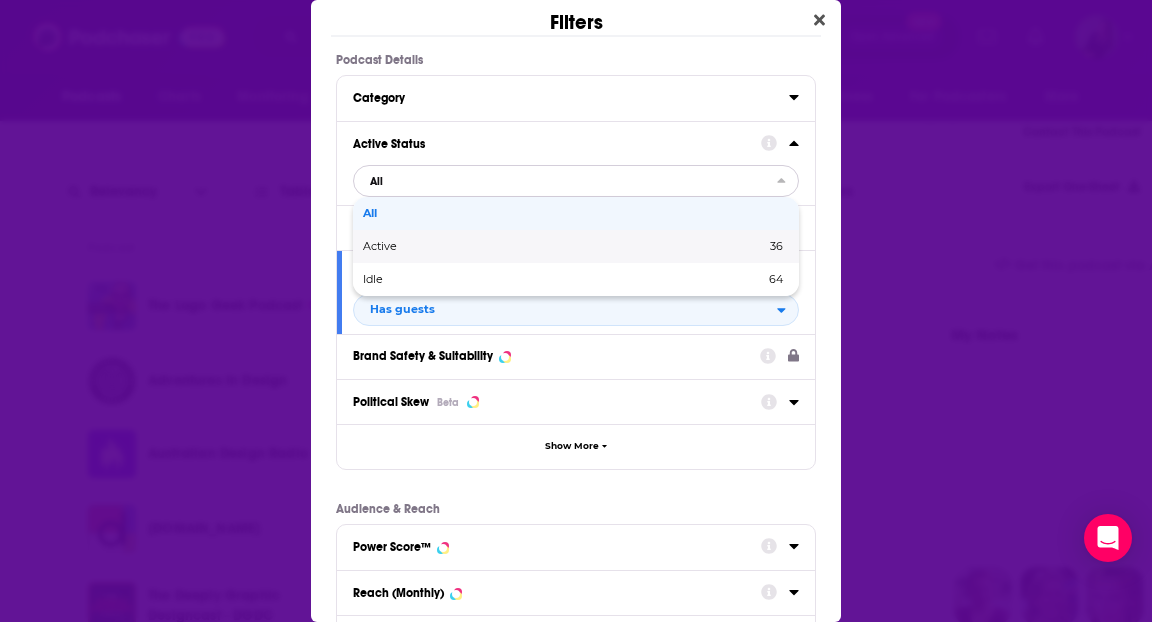 click on "Active 36" at bounding box center (576, 246) 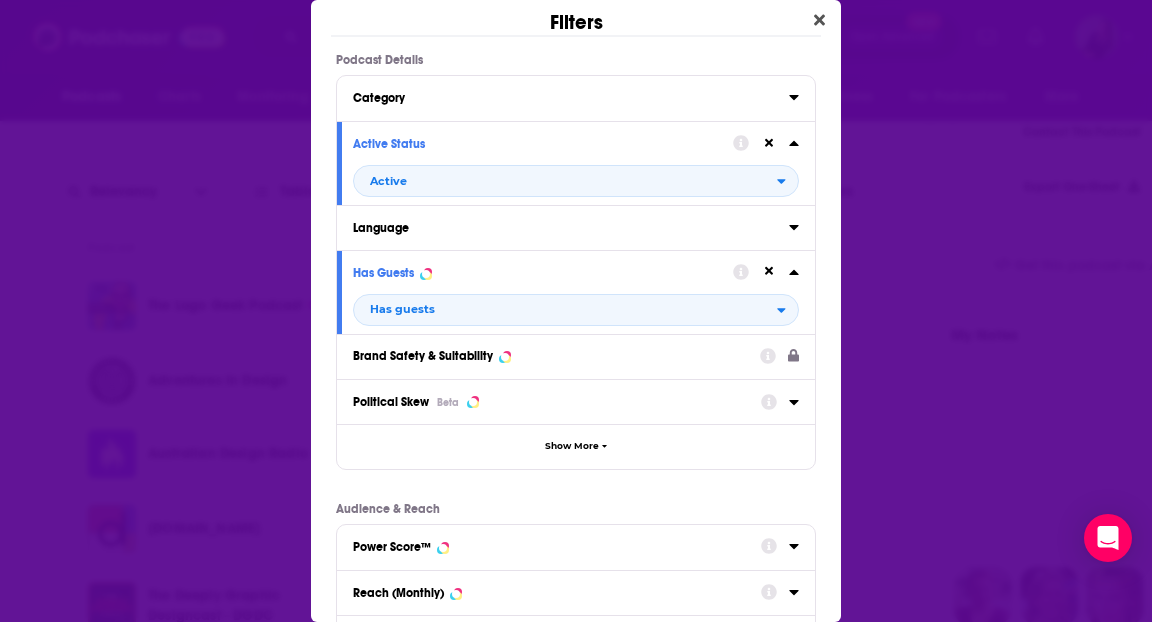 click on "Language" at bounding box center (564, 228) 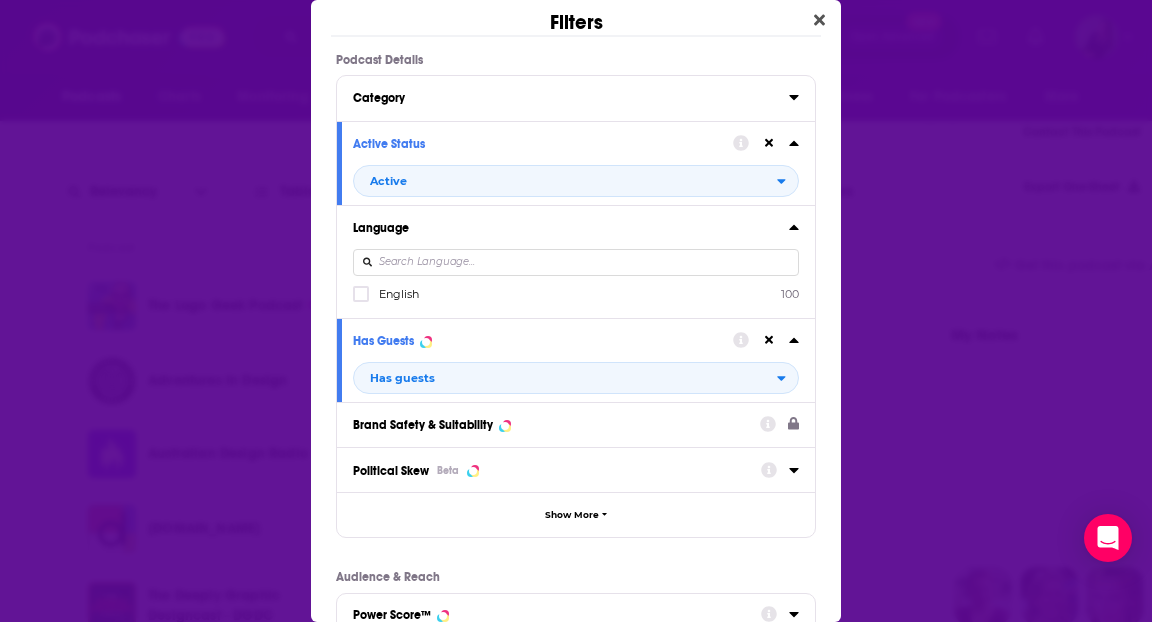 click on "Language English 100" at bounding box center [576, 261] 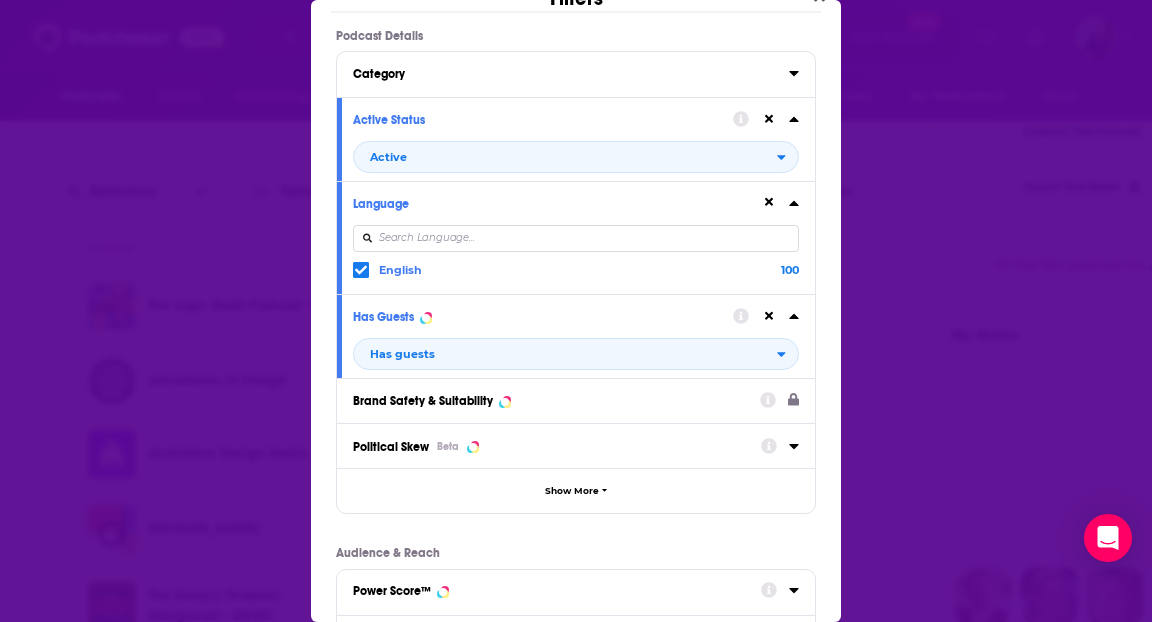 scroll, scrollTop: 0, scrollLeft: 0, axis: both 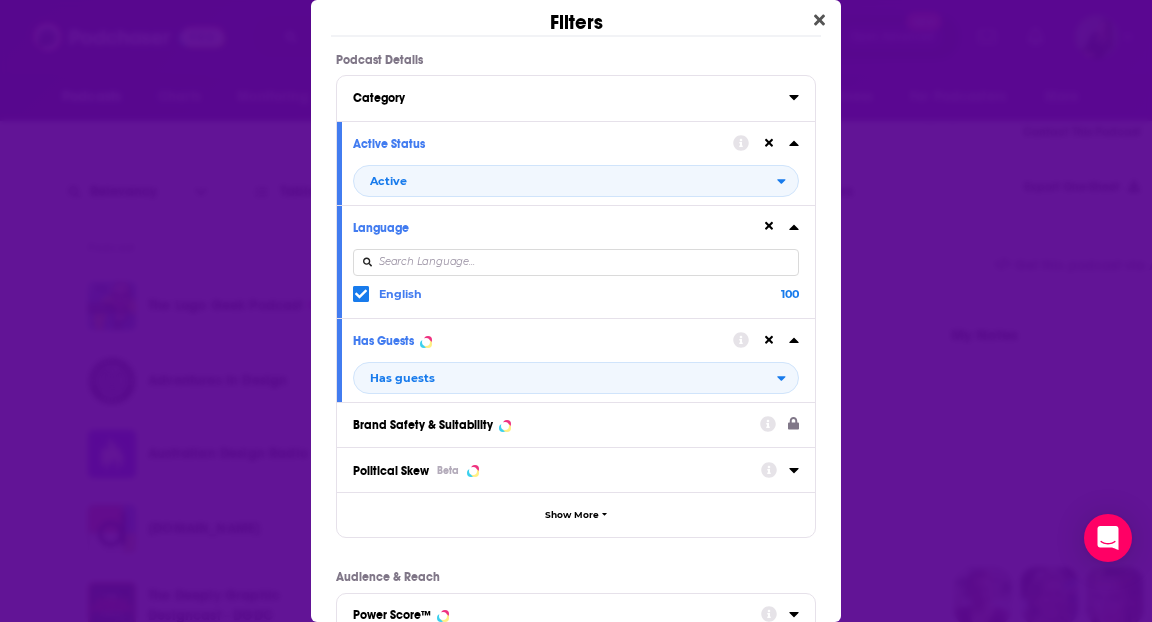 click on "Category" at bounding box center [576, 98] 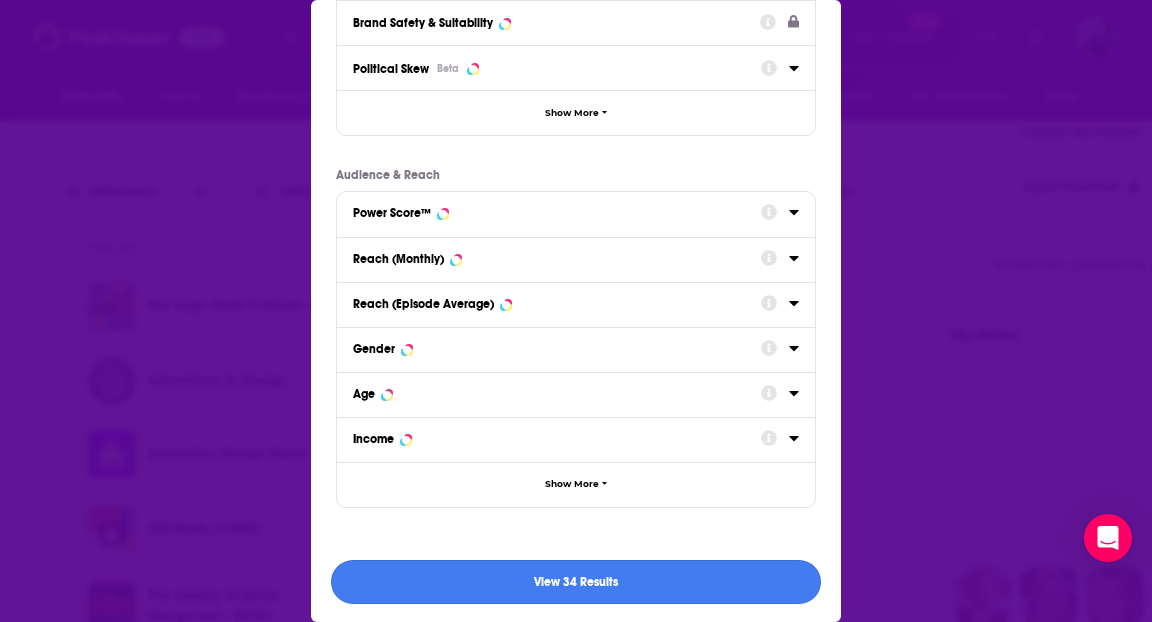 click on "View 34 Results" at bounding box center (576, 582) 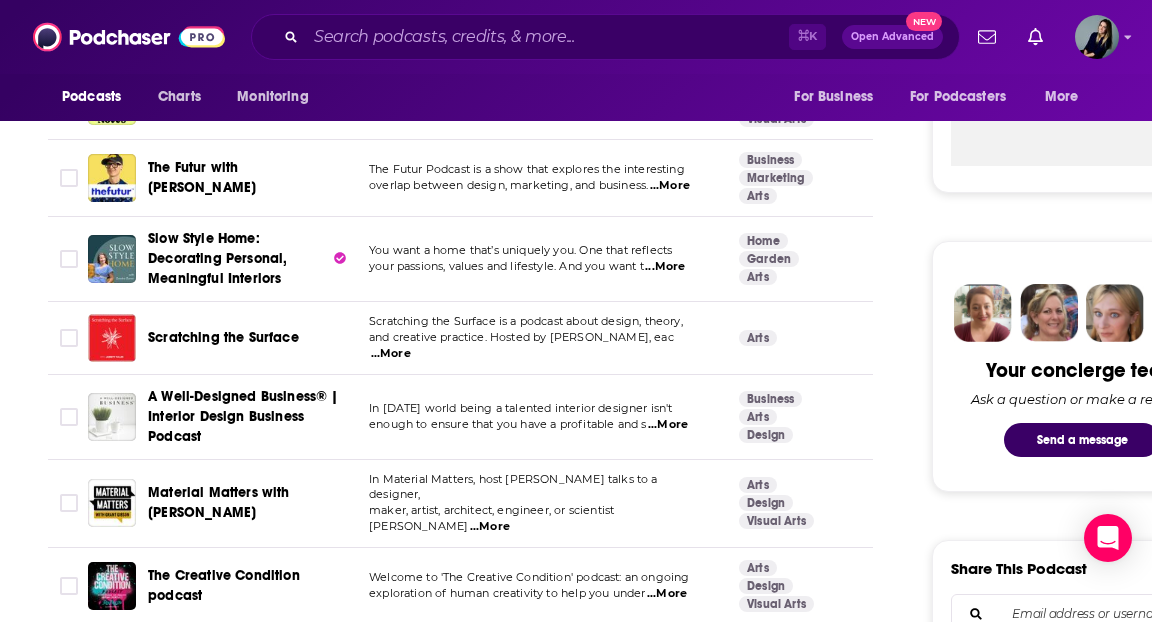 scroll, scrollTop: 868, scrollLeft: 0, axis: vertical 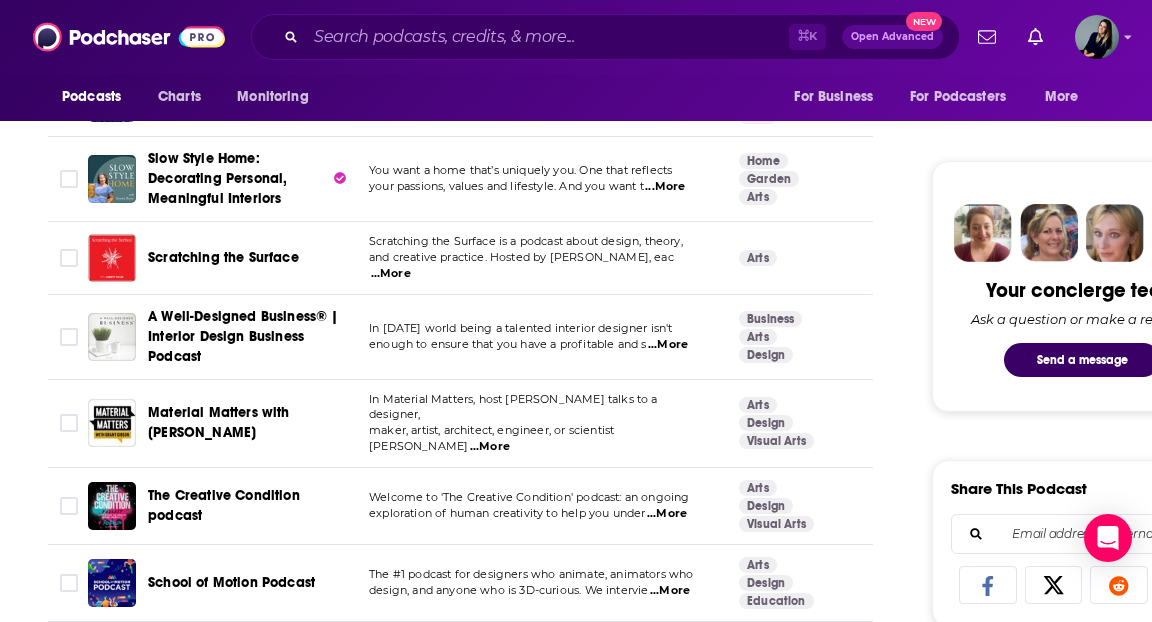 click on "...More" at bounding box center [391, 274] 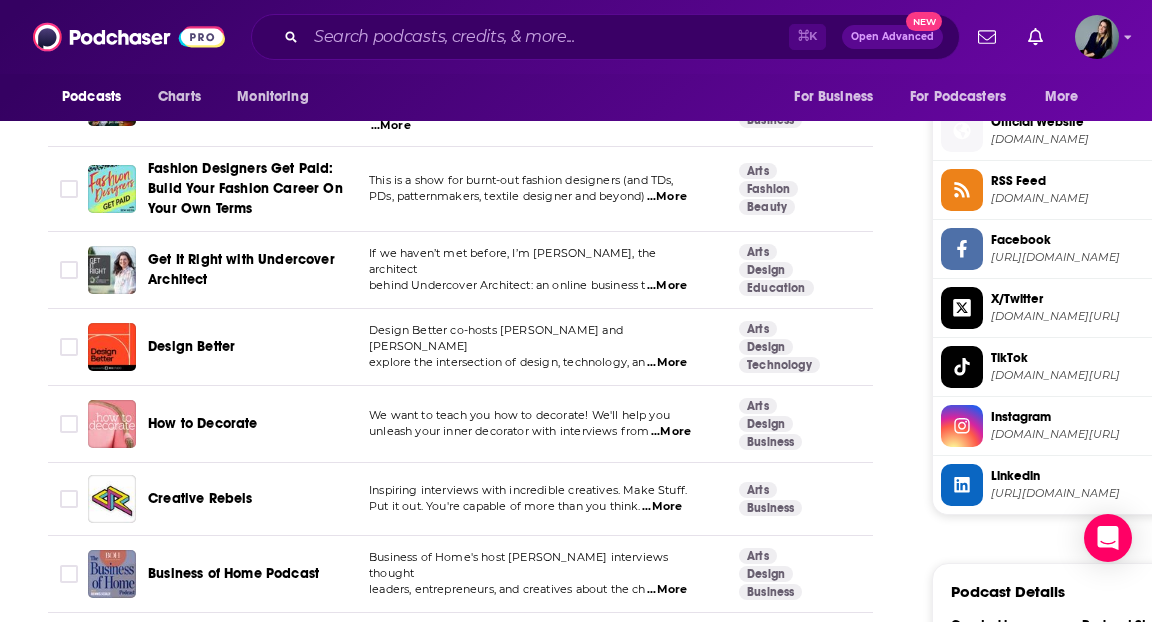 scroll, scrollTop: 1622, scrollLeft: 0, axis: vertical 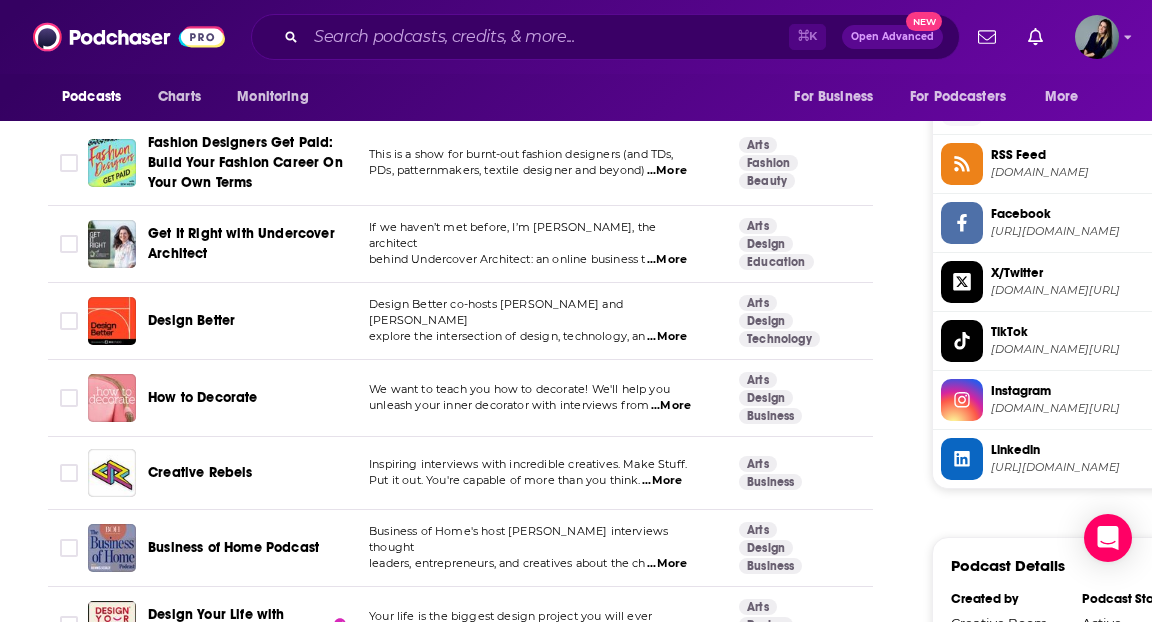 click on "...More" at bounding box center (662, 481) 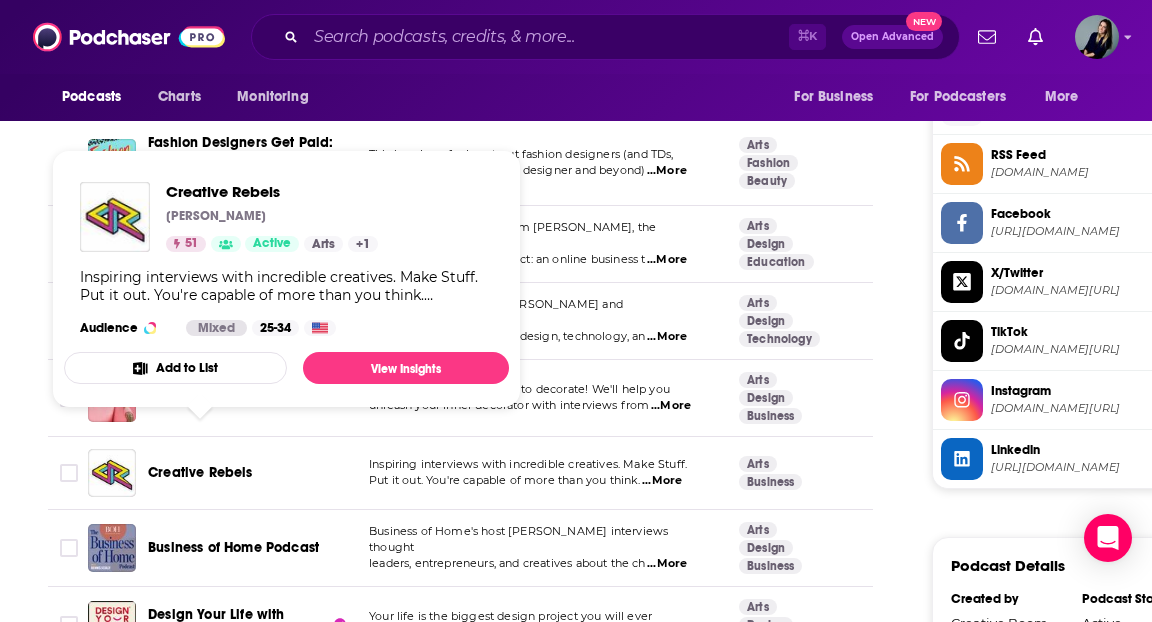click on "About Insights Episodes 176 Reviews 1 Credits Lists 4 Similar Podcasts like  The Creative Boom Podcast Explore similar podcast featuring your favorite guest interviews, hosted podcasts, and production roles. If you like  The Creative Boom Podcast  then you might like these  34 similar podcasts ! Relevancy Table Filters 3 Podcast Description Categories Reach (Monthly) Reach (Episode) Top Country The Deeply Graphic Designcast - DGDC The Deeply Graphic Designcast: Where Creatives Level Up! Hosted by [PERSON_NAME] and [PERSON_NAME], this d  ...More Arts Design Business 62 9.6k-14k Under 2.4k   US Design Notes Design Notes is a podcast about creative work and what it teaches us. Hosted by [PERSON_NAME], a Senior UX   ...More Arts Design Visual Arts 50 Under 2.7k Under 2.6k   US The Futur with [PERSON_NAME] The Futur Podcast is a show that explores the interesting overlap between design, marketing, and business.  ...More Business Marketing Arts 69 72k-108k 4.4k-6.9k   US  ...More Home Garden Arts 56 8.6k-13k 1.2k-3.2k" at bounding box center [474, 289] 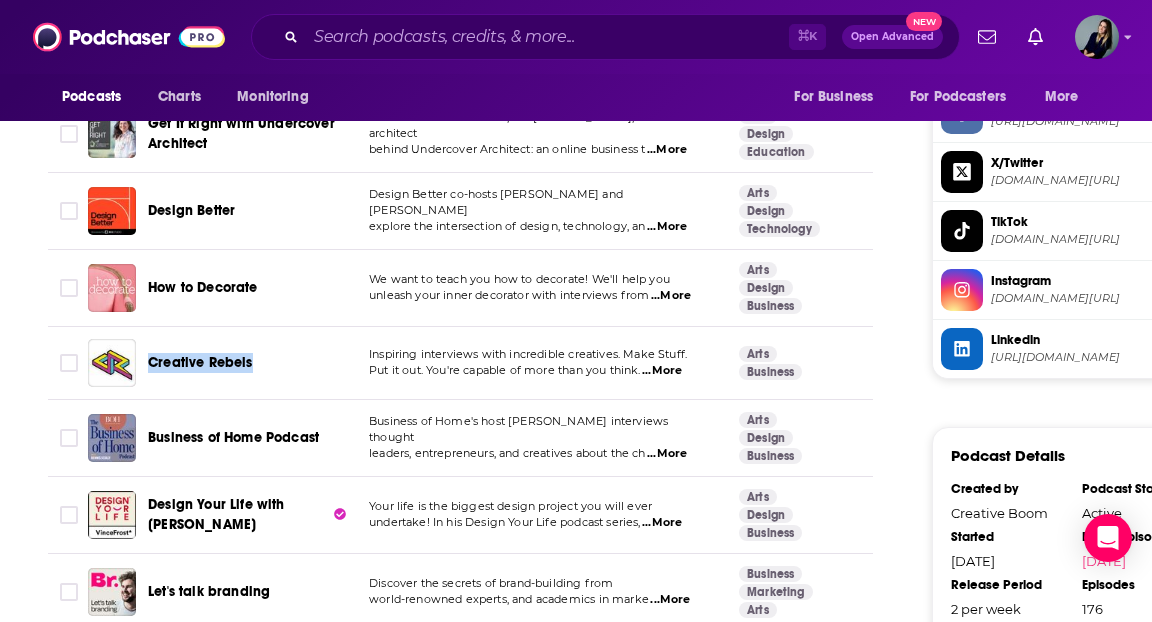 scroll, scrollTop: 1771, scrollLeft: 0, axis: vertical 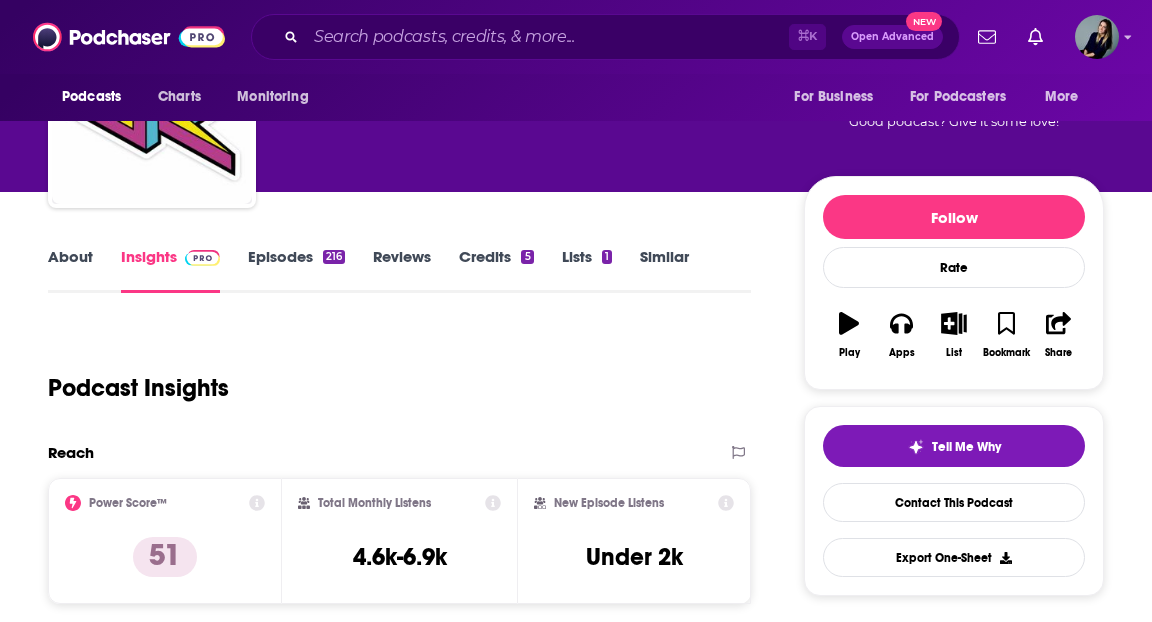 click on "Episodes 216" at bounding box center [296, 270] 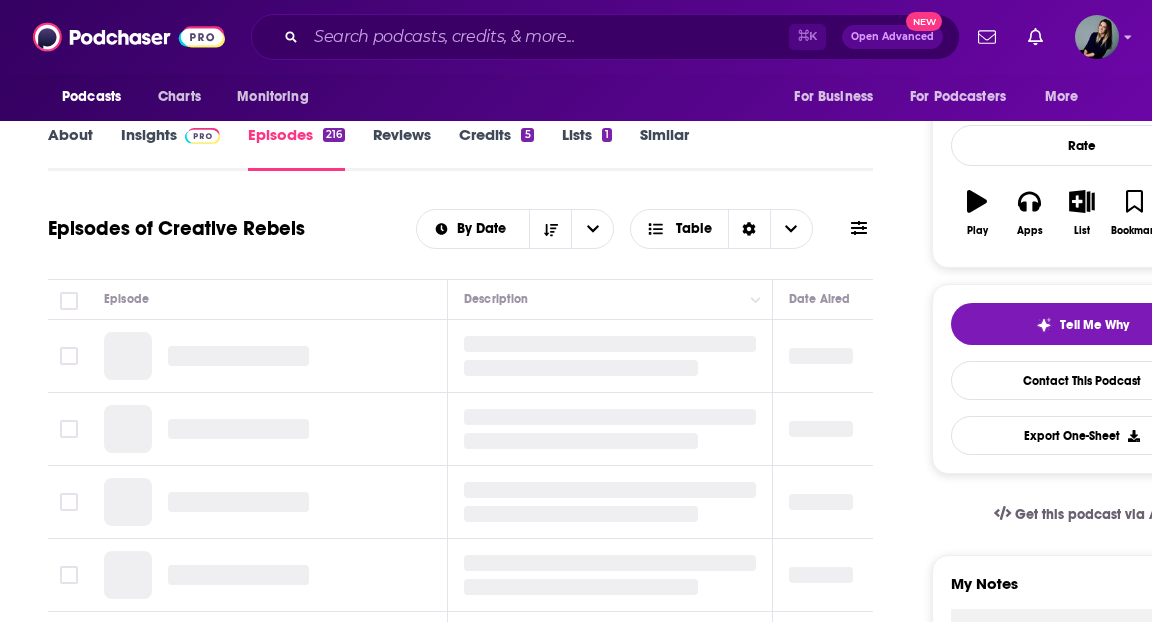 scroll, scrollTop: 334, scrollLeft: 0, axis: vertical 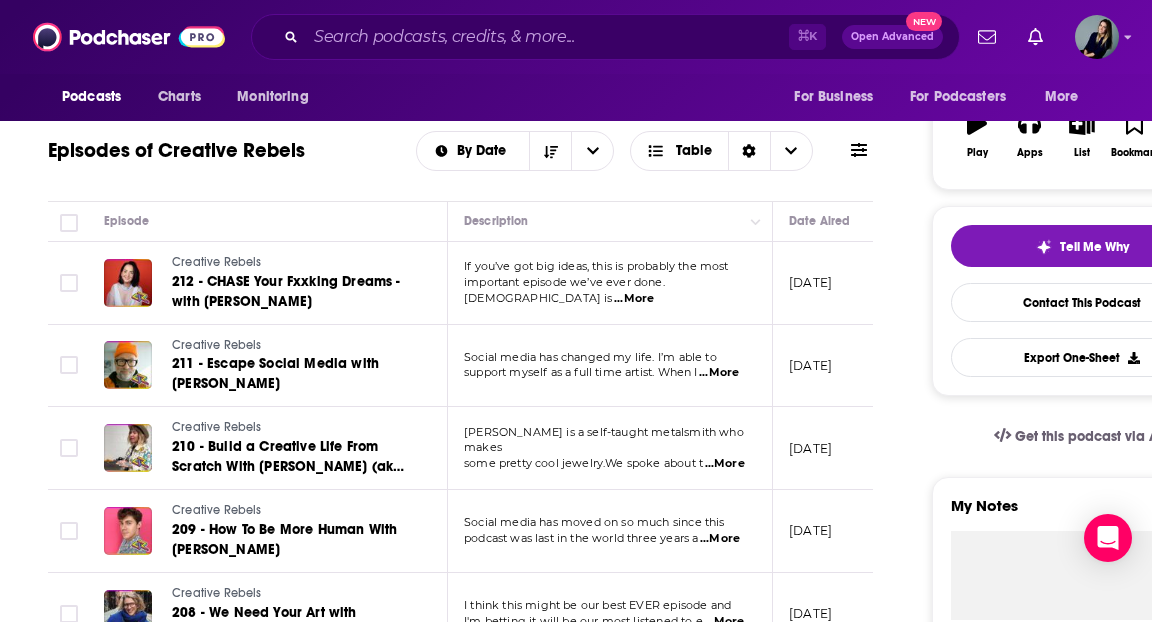 click on "About Insights Episodes 216 Reviews Credits 5 Lists 1 Similar Episodes of Creative Rebels By Date Table Episode Description Date Aired Reach Episode Guests Length Creative Rebels 212 - CHASE Your Fxxking Dreams - with Luisa Omielan If you’ve got big ideas, this is probably the most important episode we’ve ever done.God is   ...More June 2, 2025 Under 2.2k -- 1:02:05 s Creative Rebels 211 - Escape Social Media with Seth Werkheiser Social media has changed my life. I’m able to support myself as a full time artist. When I  ...More May 26, 2025 Under 2.2k -- 57:22 s Creative Rebels 210 - Build a Creative Life From Scratch With Dani Ortiz (aka Sage Silver) Dani Ortiz is a self-taught metalsmith who makes some pretty cool jewelry.We spoke about t  ...More May 19, 2025 Under 1.6k -- 45:53 s Creative Rebels 209 - How To Be More Human With Justin Schuman Social media has moved on so much since this podcast was last in the world three years a  ...More May 12, 2025 Under 2.1k -- 1:12:37 s Creative Rebels  ...More" at bounding box center [640, 1330] 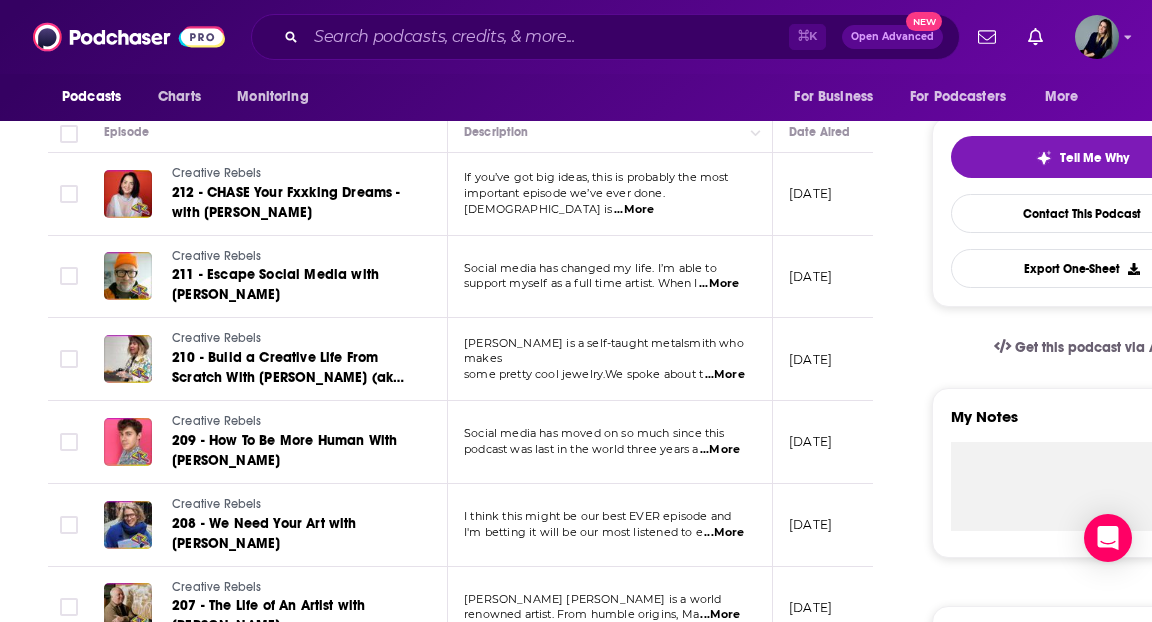 scroll, scrollTop: 427, scrollLeft: 0, axis: vertical 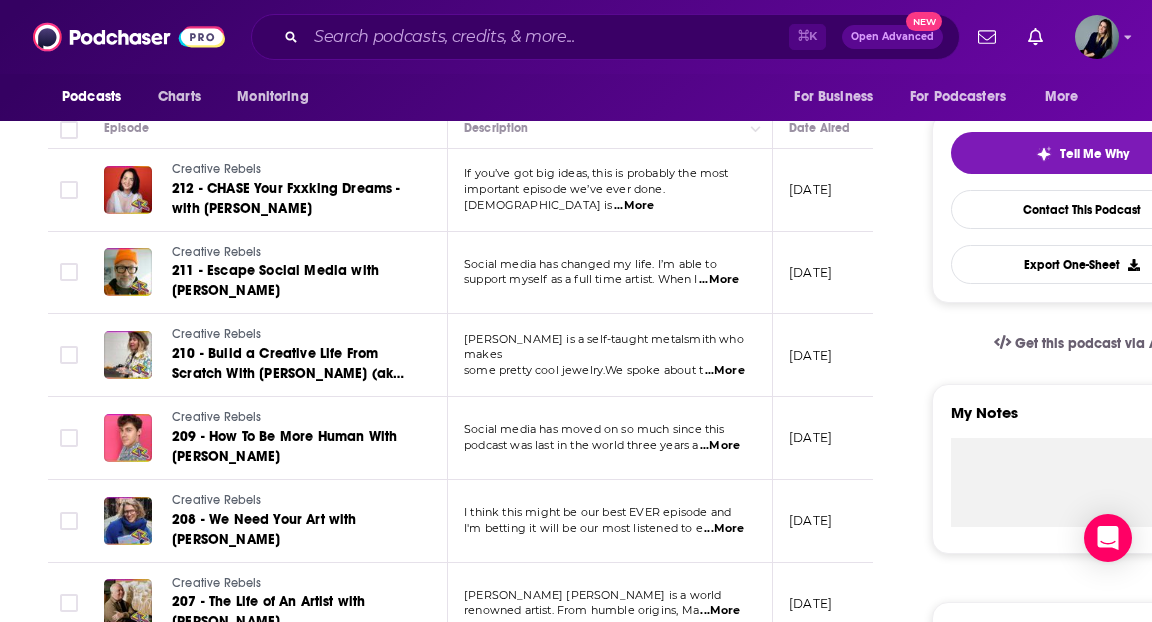 click on "...More" at bounding box center (634, 206) 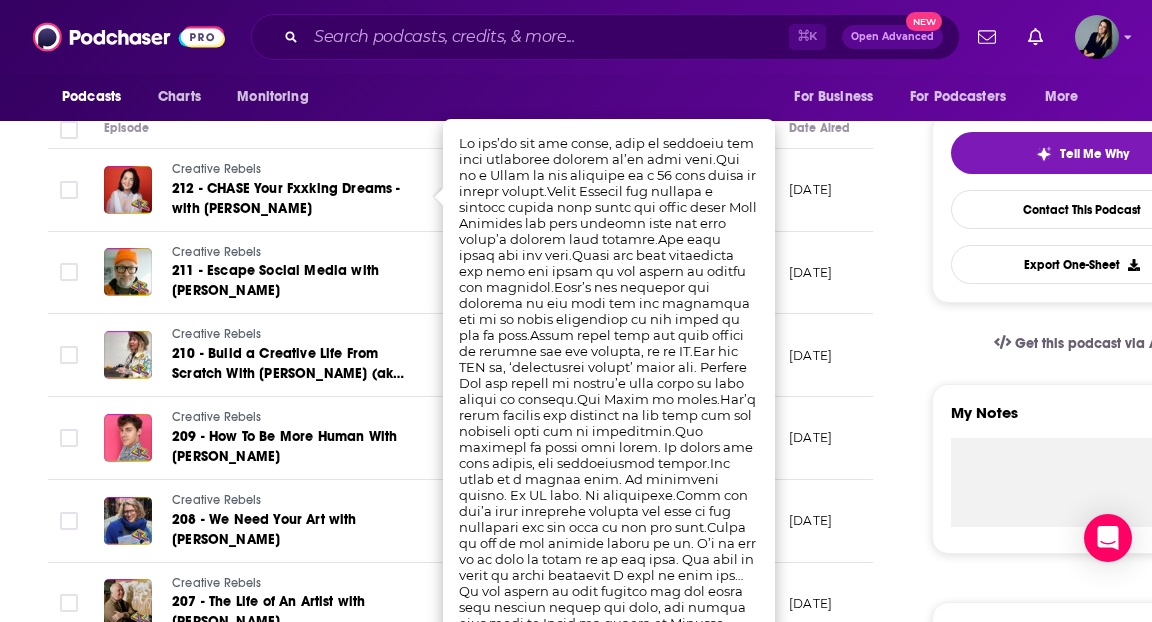 click on "About Insights Episodes 216 Reviews Credits 5 Lists 1 Similar Episodes of Creative Rebels By Date Table Episode Description Date Aired Reach Episode Guests Length Creative Rebels 212 - CHASE Your Fxxking Dreams - with Luisa Omielan If you’ve got big ideas, this is probably the most important episode we’ve ever done.God is   ...More June 2, 2025 Under 2.2k -- 1:02:05 s Creative Rebels 211 - Escape Social Media with Seth Werkheiser Social media has changed my life. I’m able to support myself as a full time artist. When I  ...More May 26, 2025 Under 2.2k -- 57:22 s Creative Rebels 210 - Build a Creative Life From Scratch With Dani Ortiz (aka Sage Silver) Dani Ortiz is a self-taught metalsmith who makes some pretty cool jewelry.We spoke about t  ...More May 19, 2025 Under 1.6k -- 45:53 s Creative Rebels 209 - How To Be More Human With Justin Schuman Social media has moved on so much since this podcast was last in the world three years a  ...More May 12, 2025 Under 2.1k -- 1:12:37 s Creative Rebels  ...More" at bounding box center (474, 1263) 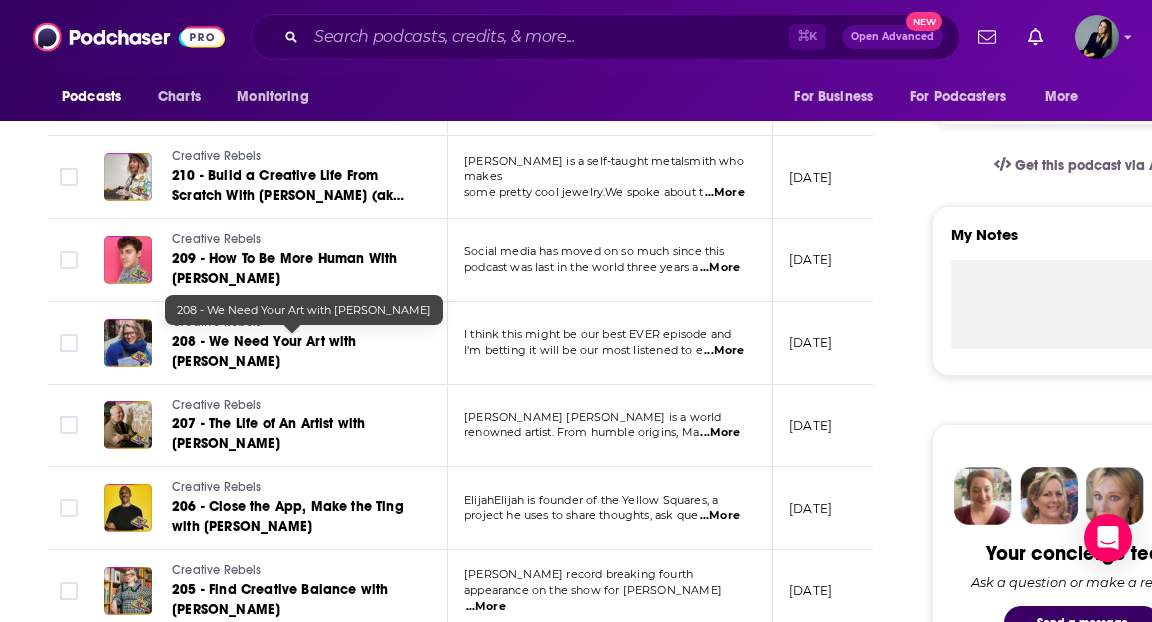 scroll, scrollTop: 643, scrollLeft: 0, axis: vertical 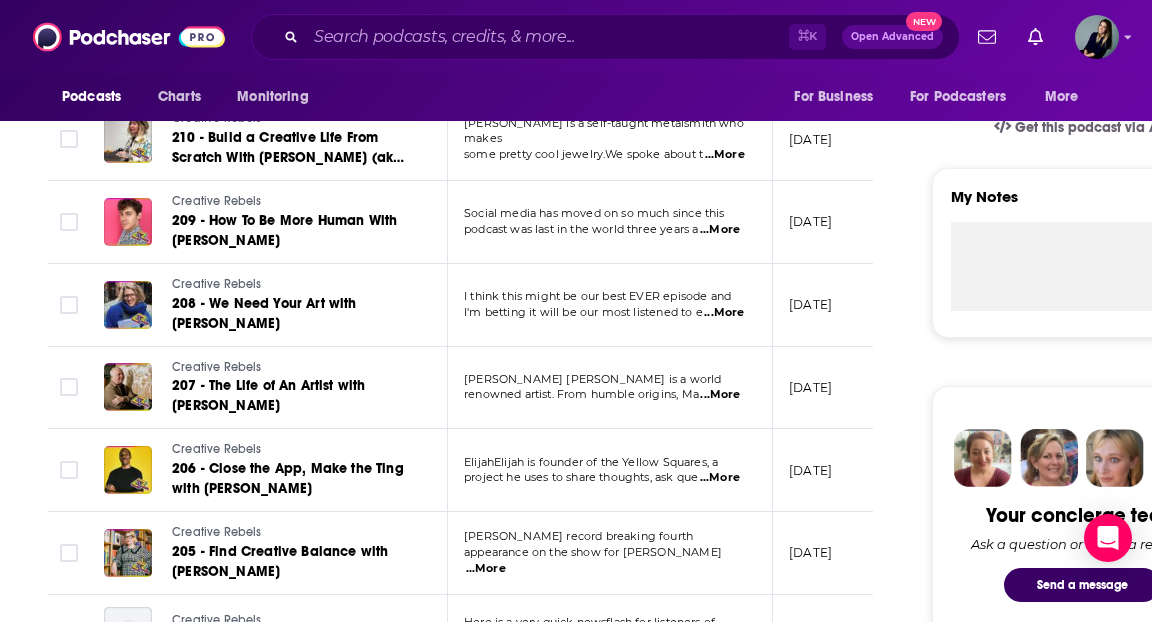 click on "...More" at bounding box center [720, 478] 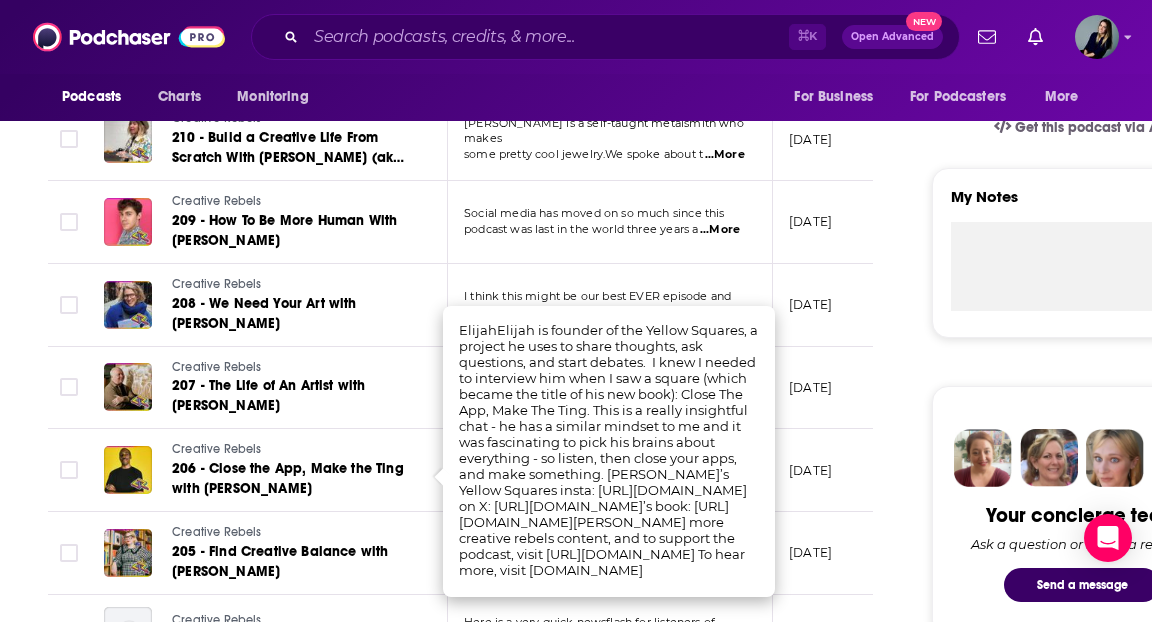 click on "About Insights Episodes 216 Reviews Credits 5 Lists 1 Similar Episodes of Creative Rebels By Date Table Episode Description Date Aired Reach Episode Guests Length Creative Rebels 212 - CHASE Your Fxxking Dreams - with Luisa Omielan If you’ve got big ideas, this is probably the most important episode we’ve ever done.God is   ...More June 2, 2025 Under 2.2k -- 1:02:05 s Creative Rebels 211 - Escape Social Media with Seth Werkheiser Social media has changed my life. I’m able to support myself as a full time artist. When I  ...More May 26, 2025 Under 2.2k -- 57:22 s Creative Rebels 210 - Build a Creative Life From Scratch With Dani Ortiz (aka Sage Silver) Dani Ortiz is a self-taught metalsmith who makes some pretty cool jewelry.We spoke about t  ...More May 19, 2025 Under 1.6k -- 45:53 s Creative Rebels 209 - How To Be More Human With Justin Schuman Social media has moved on so much since this podcast was last in the world three years a  ...More May 12, 2025 Under 2.1k -- 1:12:37 s Creative Rebels  ...More" at bounding box center [474, 1047] 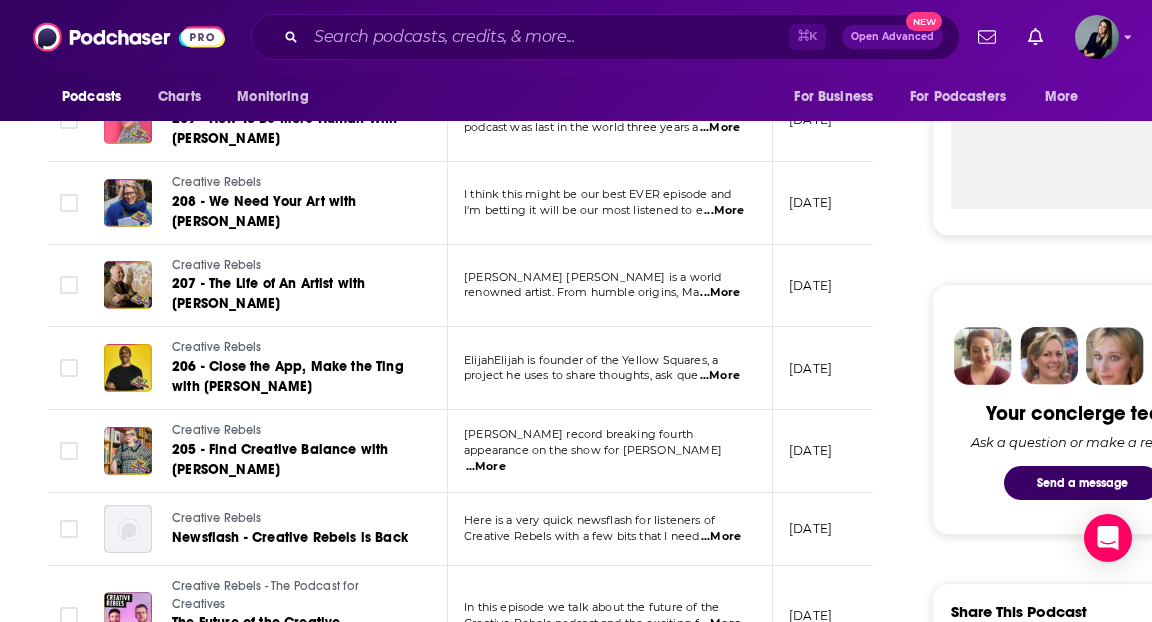 scroll, scrollTop: 843, scrollLeft: 0, axis: vertical 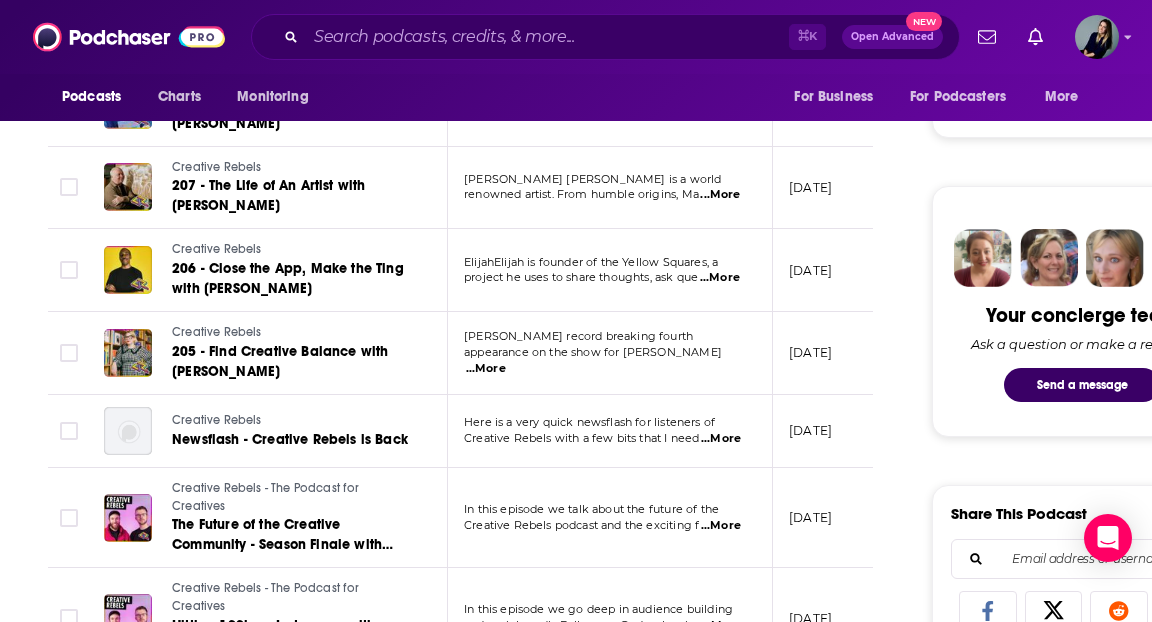 click on "...More" at bounding box center [486, 369] 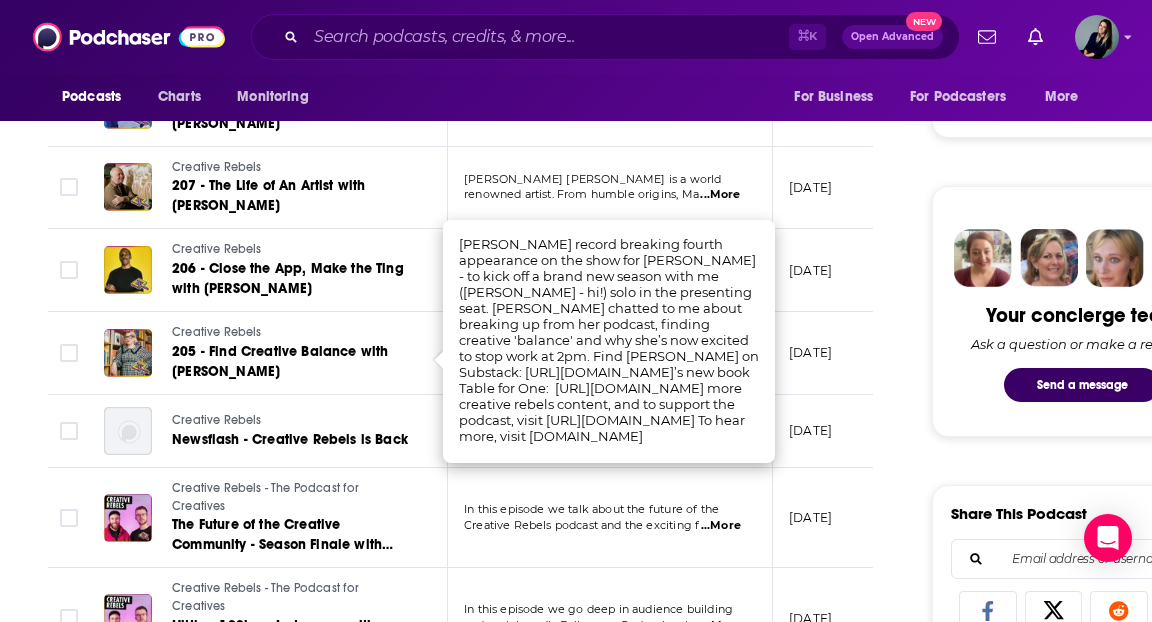 click on "About Insights Episodes 216 Reviews Credits 5 Lists 1 Similar Episodes of Creative Rebels By Date Table Episode Description Date Aired Reach Episode Guests Length Creative Rebels 212 - CHASE Your Fxxking Dreams - with Luisa Omielan If you’ve got big ideas, this is probably the most important episode we’ve ever done.God is   ...More June 2, 2025 Under 2.2k -- 1:02:05 s Creative Rebels 211 - Escape Social Media with Seth Werkheiser Social media has changed my life. I’m able to support myself as a full time artist. When I  ...More May 26, 2025 Under 2.2k -- 57:22 s Creative Rebels 210 - Build a Creative Life From Scratch With Dani Ortiz (aka Sage Silver) Dani Ortiz is a self-taught metalsmith who makes some pretty cool jewelry.We spoke about t  ...More May 19, 2025 Under 1.6k -- 45:53 s Creative Rebels 209 - How To Be More Human With Justin Schuman Social media has moved on so much since this podcast was last in the world three years a  ...More May 12, 2025 Under 2.1k -- 1:12:37 s Creative Rebels  ...More" at bounding box center (474, 847) 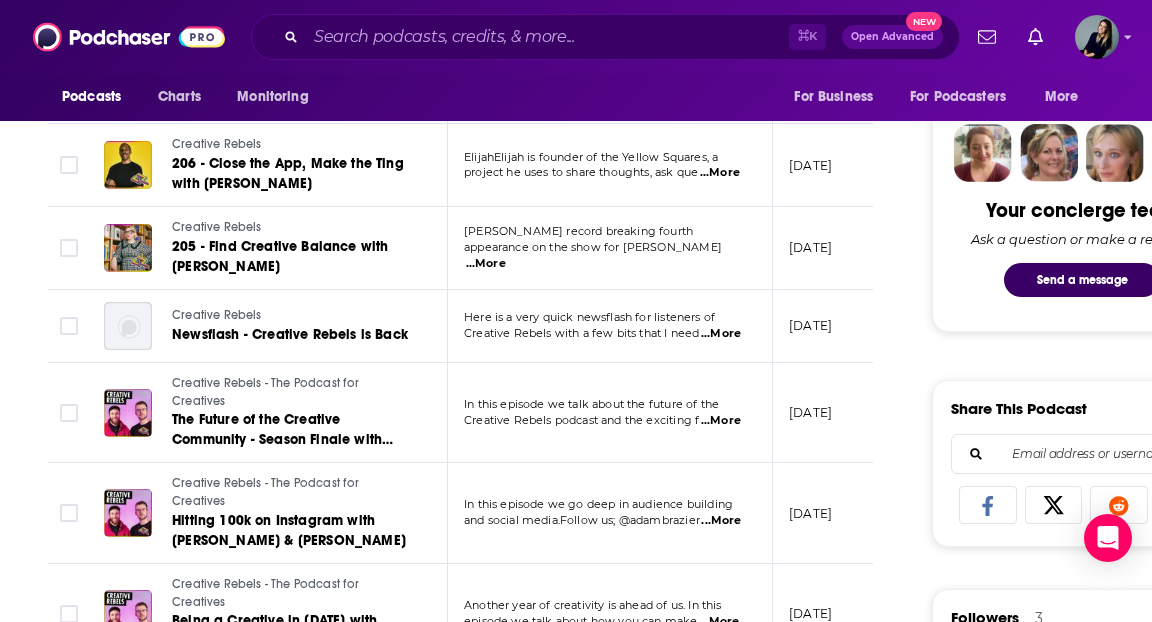scroll, scrollTop: 1023, scrollLeft: 0, axis: vertical 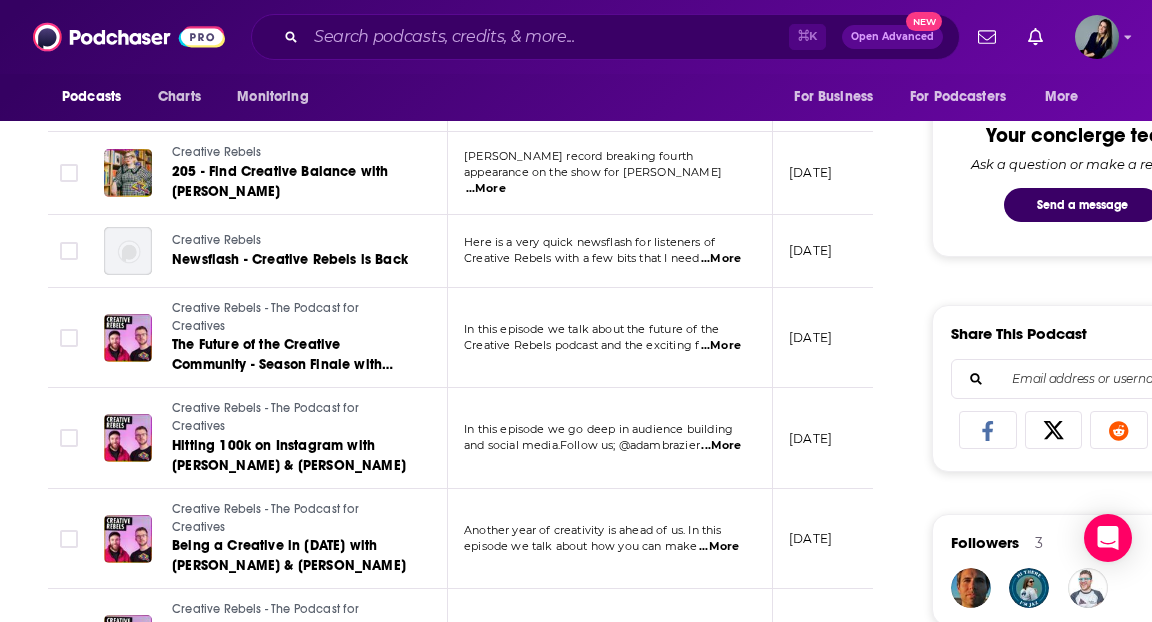 click on "...More" at bounding box center (721, 346) 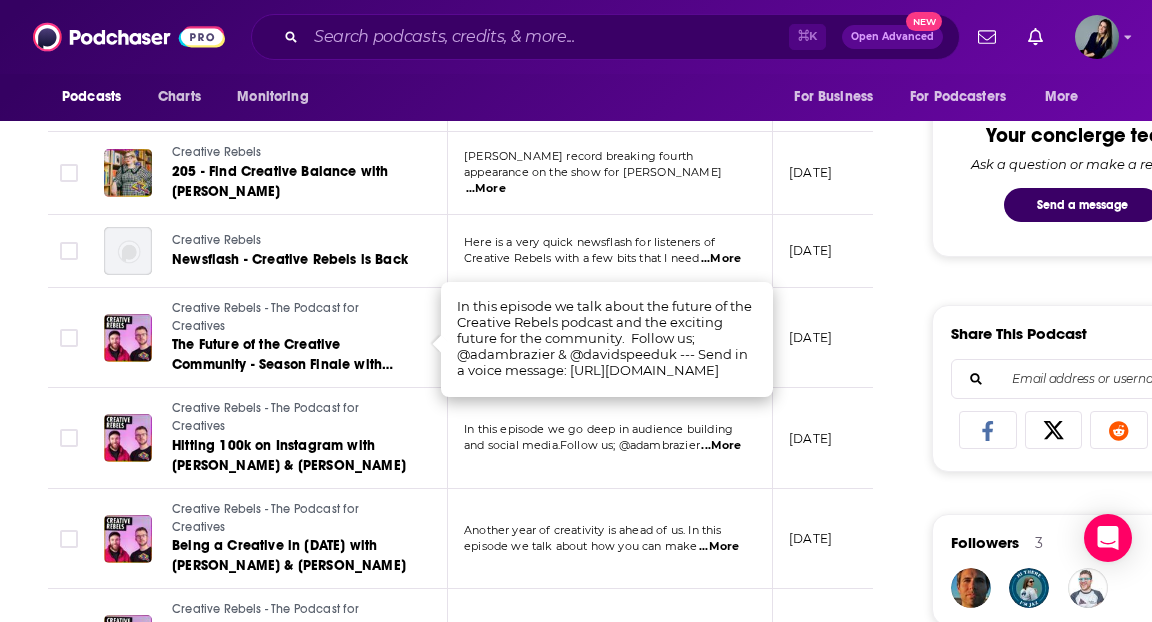 click on "About Insights Episodes 216 Reviews Credits 5 Lists 1 Similar Episodes of Creative Rebels By Date Table Episode Description Date Aired Reach Episode Guests Length Creative Rebels 212 - CHASE Your Fxxking Dreams - with Luisa Omielan If you’ve got big ideas, this is probably the most important episode we’ve ever done.God is   ...More June 2, 2025 Under 2.2k -- 1:02:05 s Creative Rebels 211 - Escape Social Media with Seth Werkheiser Social media has changed my life. I’m able to support myself as a full time artist. When I  ...More May 26, 2025 Under 2.2k -- 57:22 s Creative Rebels 210 - Build a Creative Life From Scratch With Dani Ortiz (aka Sage Silver) Dani Ortiz is a self-taught metalsmith who makes some pretty cool jewelry.We spoke about t  ...More May 19, 2025 Under 1.6k -- 45:53 s Creative Rebels 209 - How To Be More Human With Justin Schuman Social media has moved on so much since this podcast was last in the world three years a  ...More May 12, 2025 Under 2.1k -- 1:12:37 s Creative Rebels  ...More" at bounding box center (640, 641) 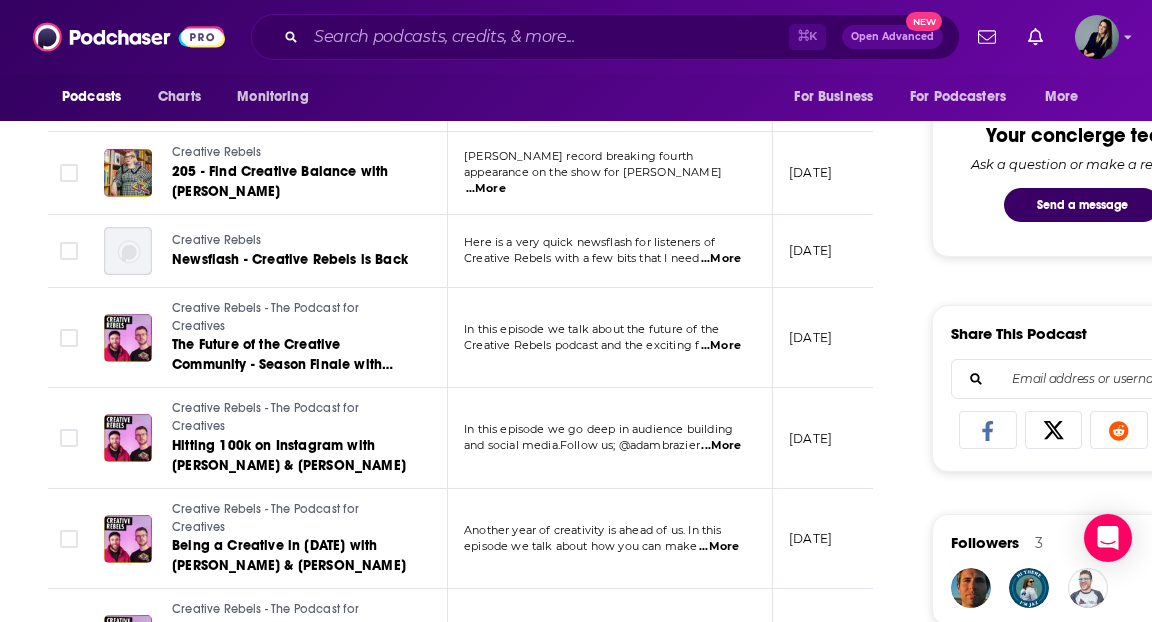 click on "...More" at bounding box center (721, 259) 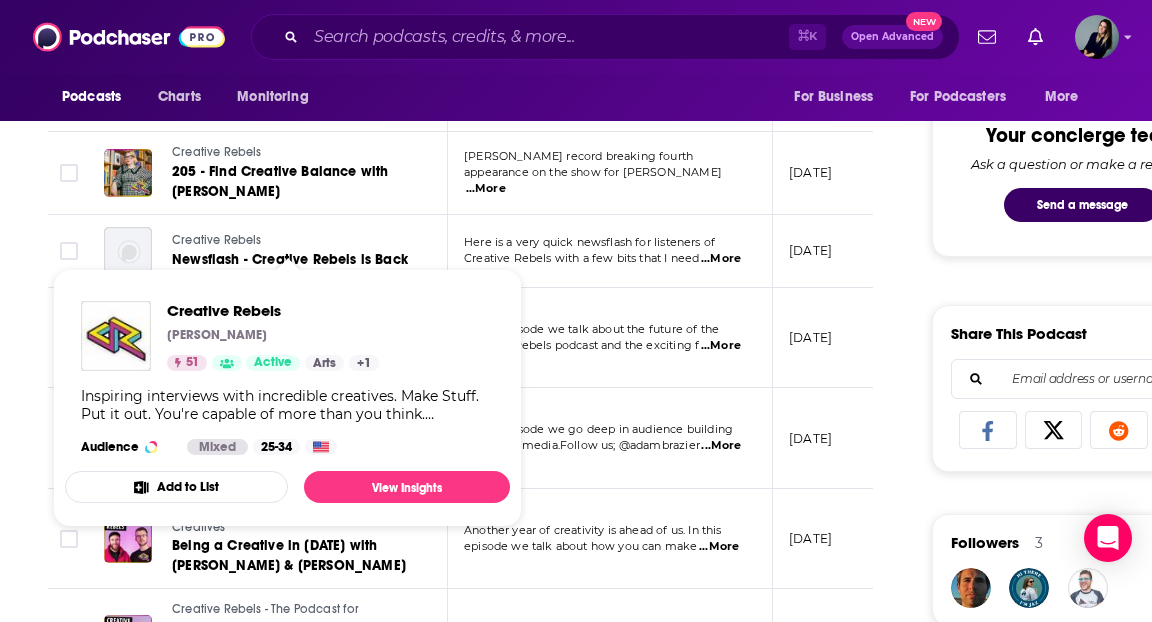 click on "Creative Rebels" at bounding box center (290, 241) 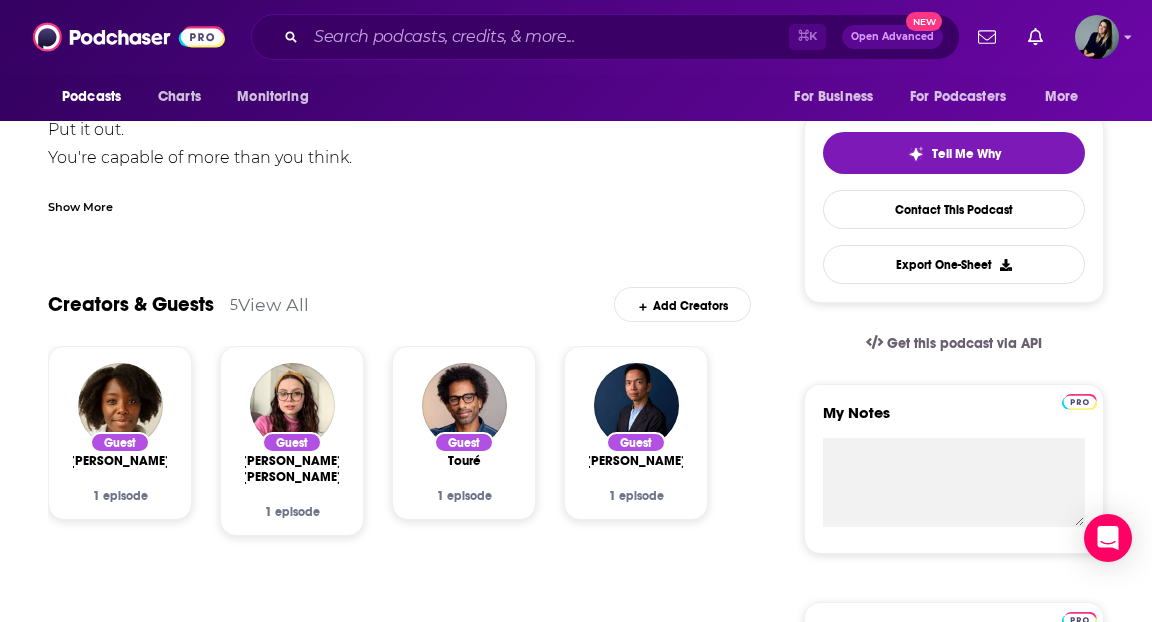 scroll, scrollTop: 168, scrollLeft: 0, axis: vertical 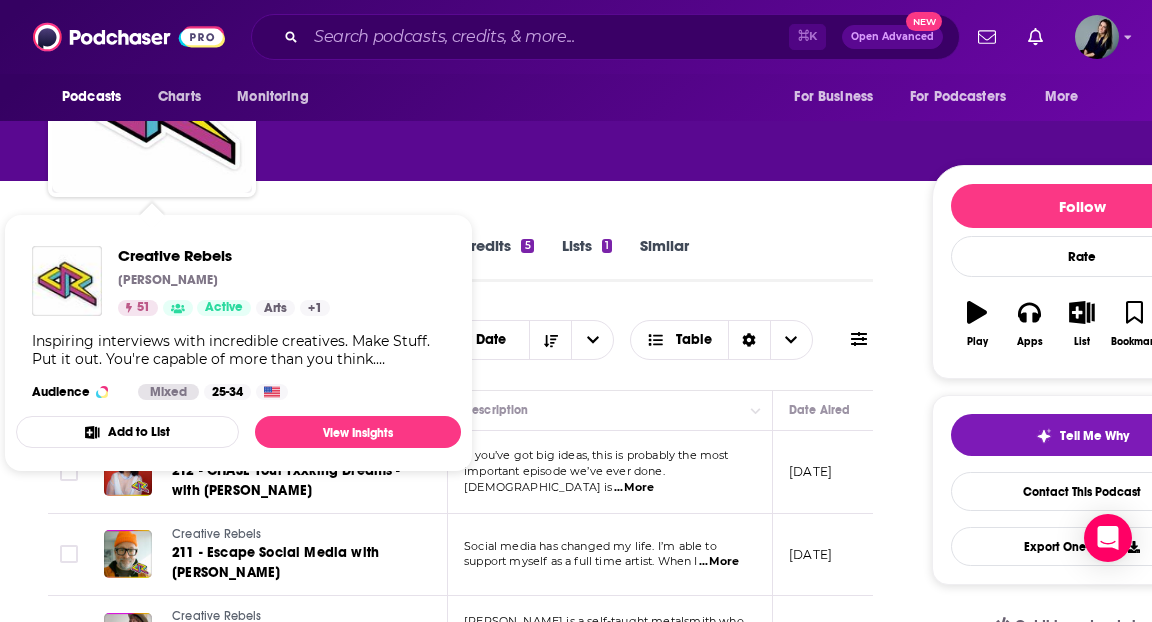 click on "About Insights Episodes 216 Reviews Credits 5 Lists 1 Similar Episodes of Creative Rebels By Date Table Episode Description Date Aired Reach Episode Guests Length Creative Rebels 212 - CHASE Your Fxxking Dreams - with Luisa Omielan If you’ve got big ideas, this is probably the most important episode we’ve ever done.God is   ...More June 2, 2025 Under 2.2k -- 1:02:05 s Creative Rebels 211 - Escape Social Media with Seth Werkheiser Social media has changed my life. I’m able to support myself as a full time artist. When I  ...More May 26, 2025 Under 2.2k -- 57:22 s Creative Rebels 210 - Build a Creative Life From Scratch With Dani Ortiz (aka Sage Silver) Dani Ortiz is a self-taught metalsmith who makes some pretty cool jewelry.We spoke about t  ...More May 19, 2025 Under 1.6k -- 45:53 s Creative Rebels 209 - How To Be More Human With Justin Schuman Social media has moved on so much since this podcast was last in the world three years a  ...More May 12, 2025 Under 2.1k -- 1:12:37 s Creative Rebels  ...More" at bounding box center (460, 1545) 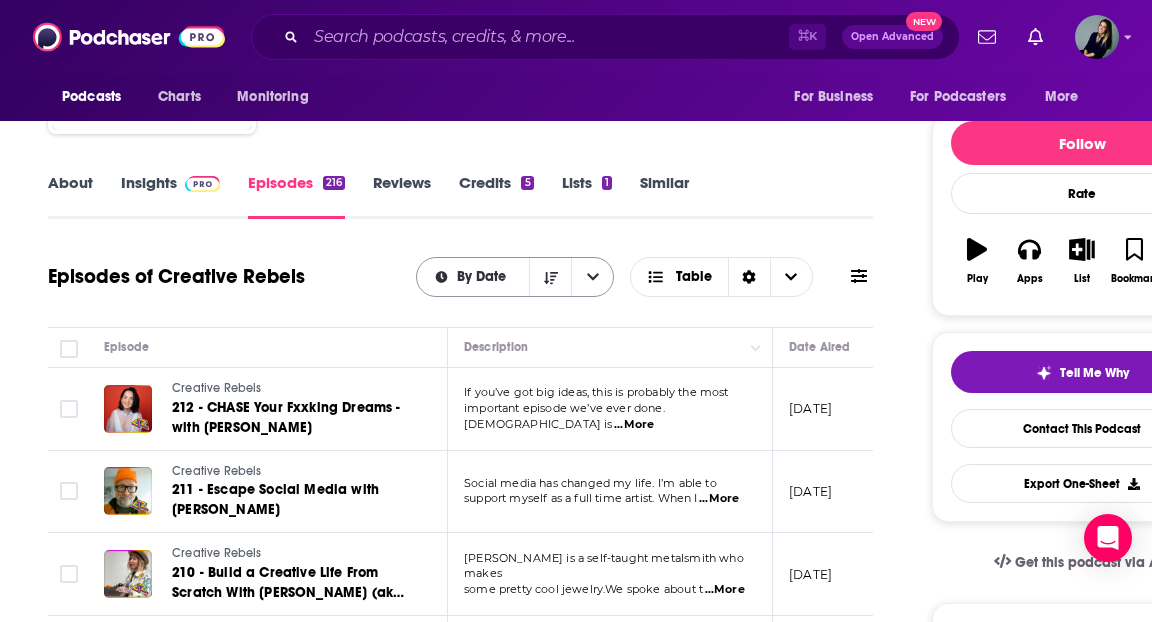 scroll, scrollTop: 316, scrollLeft: 0, axis: vertical 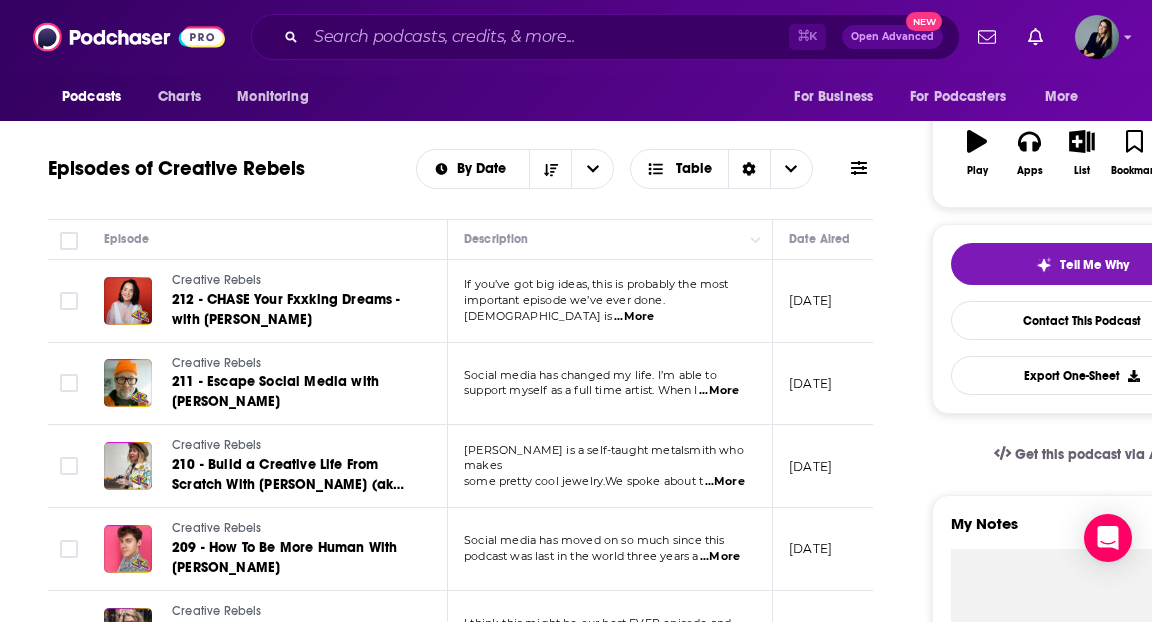 click on "...More" at bounding box center [634, 317] 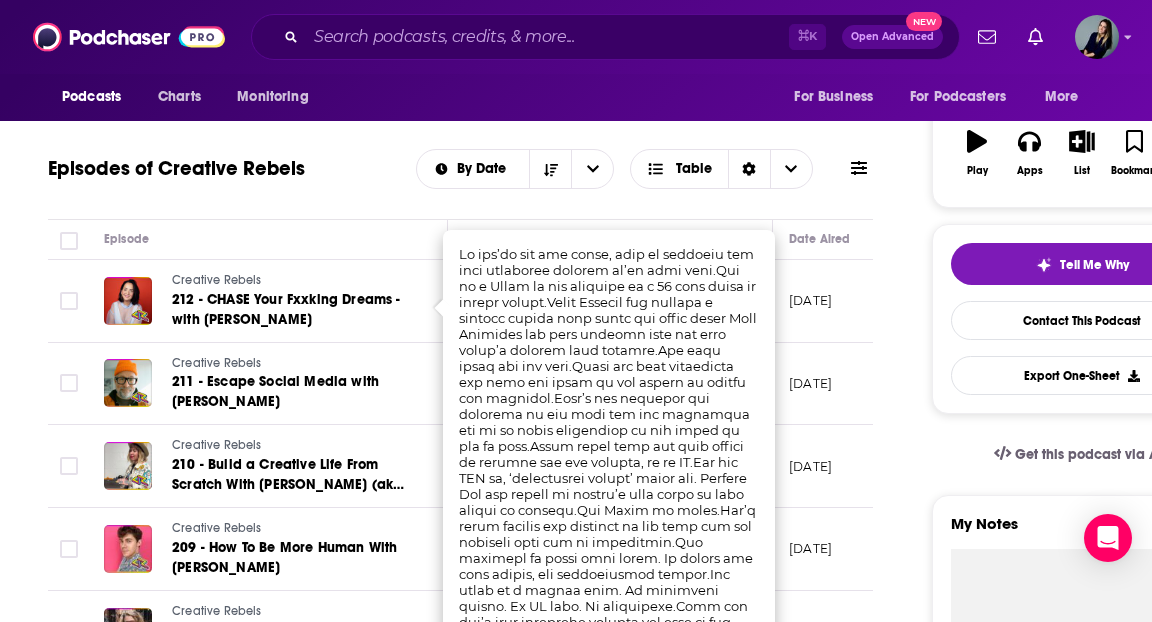 click on "Episodes of Creative Rebels By Date Table" at bounding box center (460, 181) 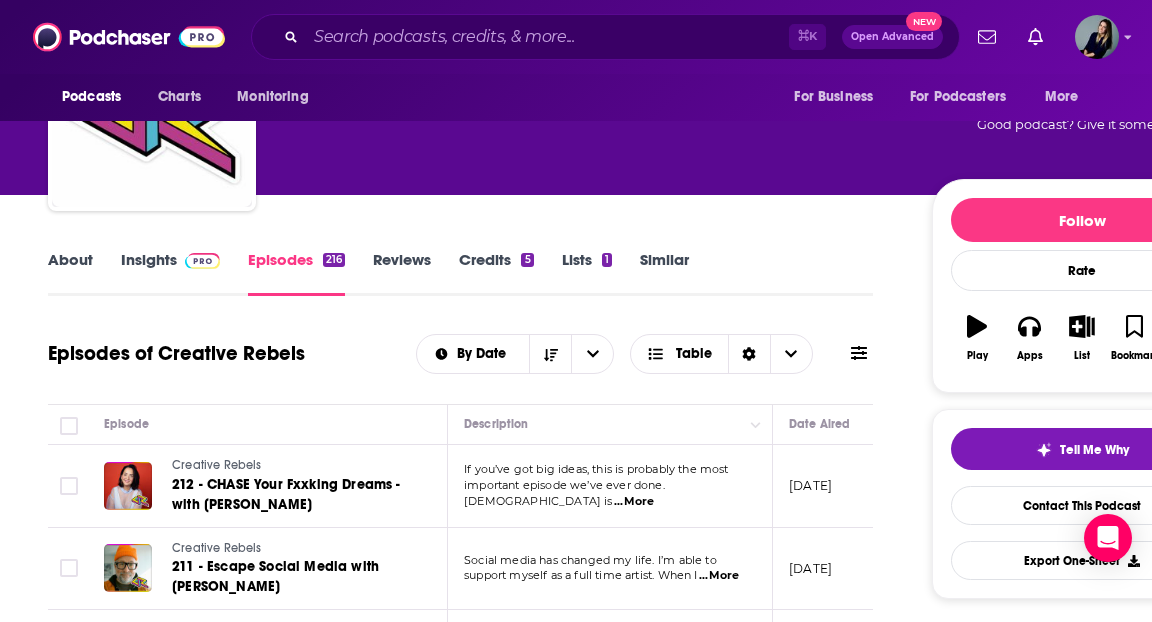 scroll, scrollTop: 26, scrollLeft: 0, axis: vertical 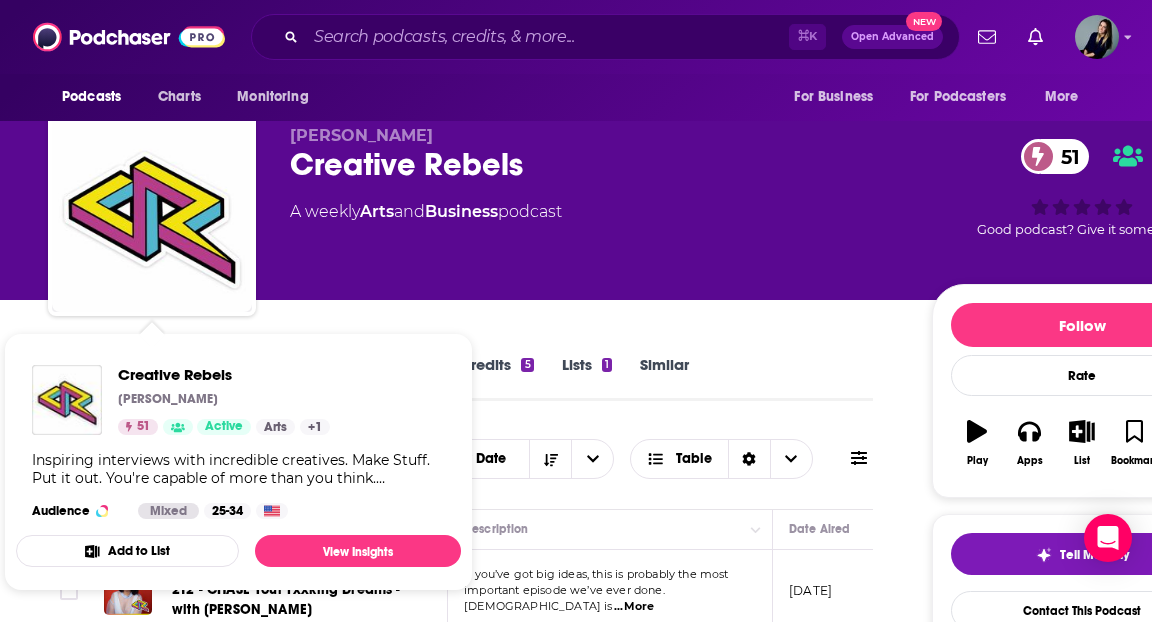 click on "Creative Rebels David Speed 51 Active Arts + 1 Inspiring interviews with incredible creatives.
Make Stuff.
Put it out.
You're capable of more than you think. creativerebels.substack.com Audience Mixed 25-34 Add to List View Insights" at bounding box center (238, 462) 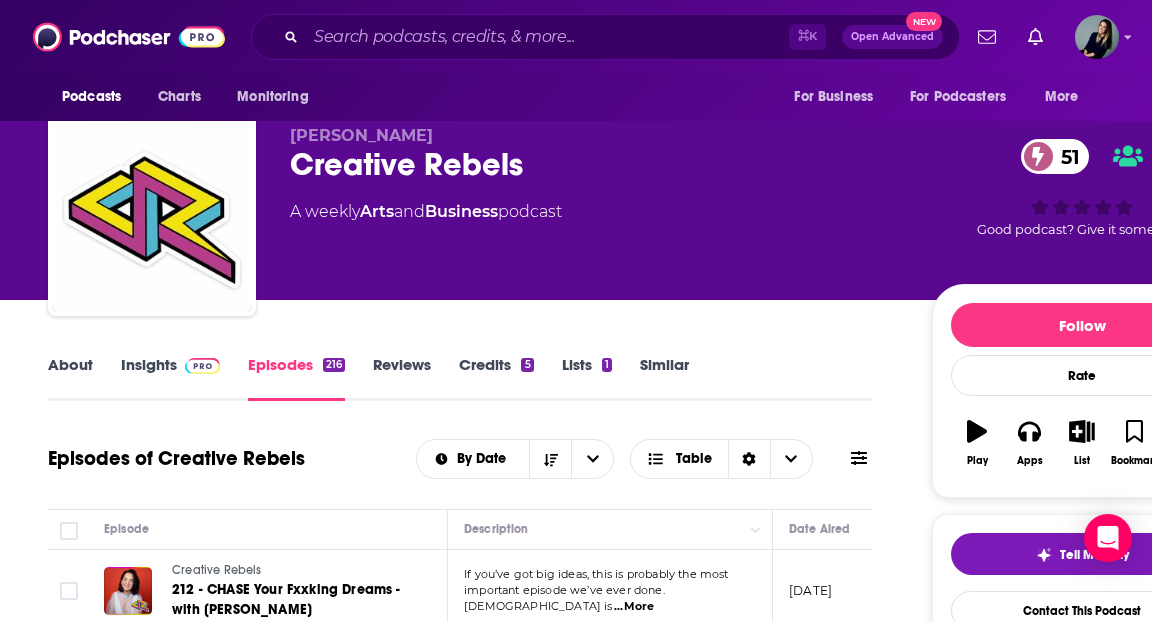 click at bounding box center [198, 364] 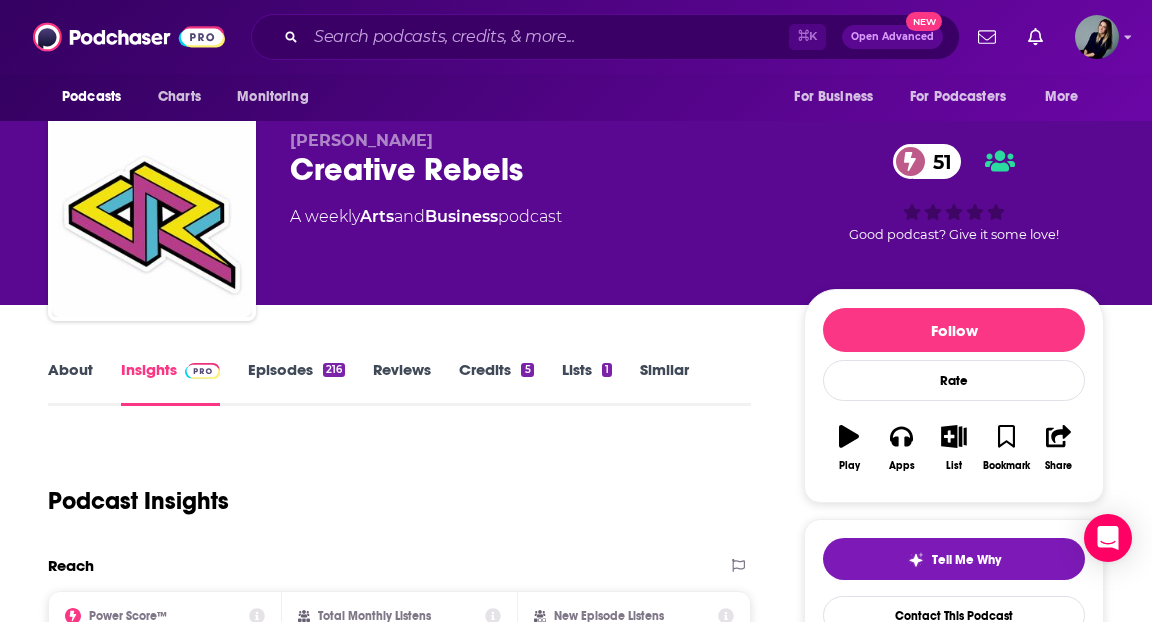 scroll, scrollTop: 0, scrollLeft: 0, axis: both 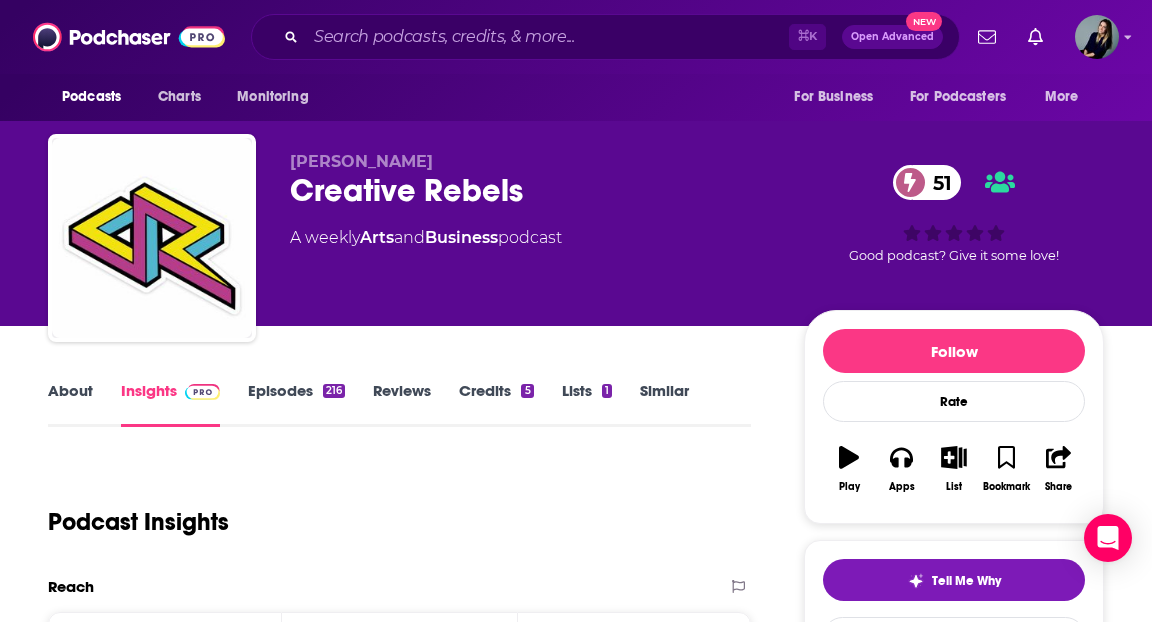 click on "About Insights Episodes 216 Reviews Credits 5 Lists 1 Similar Podcast Insights Reach & Audience Content Social Contacts Charts Rate Card Sponsors Details Similar Contact Podcast Open Website  Reach Power Score™ 51 Total Monthly Listens 4.6k-6.9k New Episode Listens Under 2k Export One-Sheet Audience Demographics Gender Mixed Age 31 yo Income $ $ $ $ $ Parental Status Mixed Countries 1 United States 2 Canada 3 United Kingdom 4 Australia 5 India Top Cities Sydney , London , Chicago, IL , Melbourne , San Francisco, CA , Washington, D. C. Interests Art & Design , Clothes, Shoes, Handbags & Accessories , Home Decor, Furniture & Garden , Camera & Photography , Business and Industrial , Travel, Tourism & Aviation Jobs Journalists/Reporters , Pastors/Ministers , Web Designers , Directors , Software Engineers , Authors/Writers Ethnicities White / Caucasian , Asian , Hispanic , African American Show More Content Political Skew Not Available Socials Instagram @creativerebels.co Link LinkedIn @creative-rebels-co Link" at bounding box center (576, 4446) 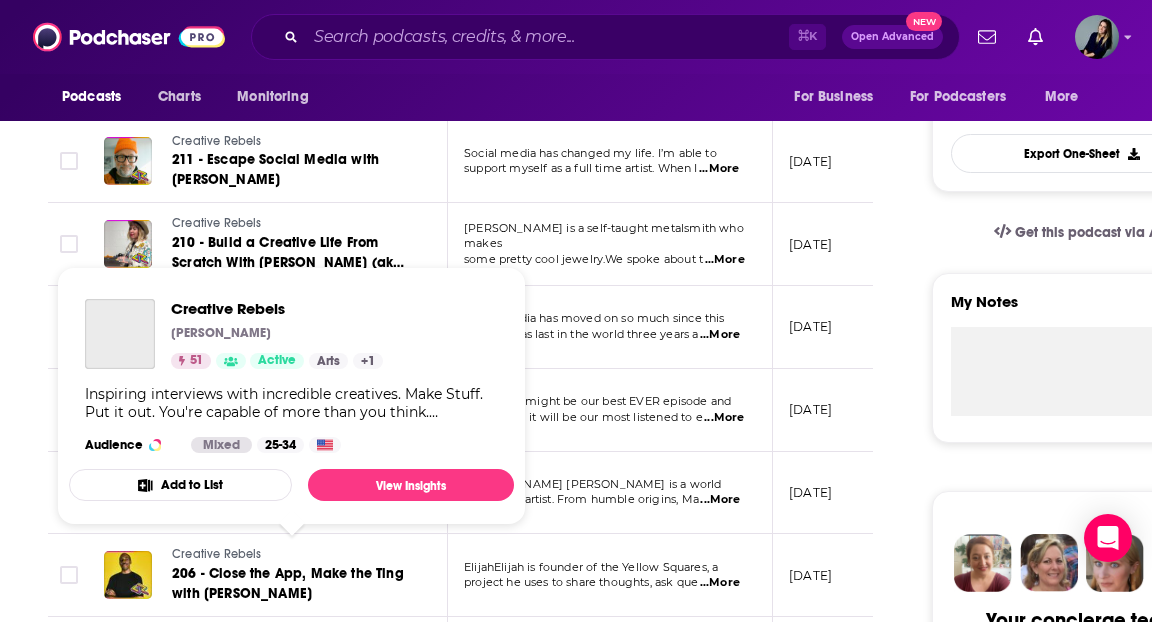 scroll, scrollTop: 439, scrollLeft: 0, axis: vertical 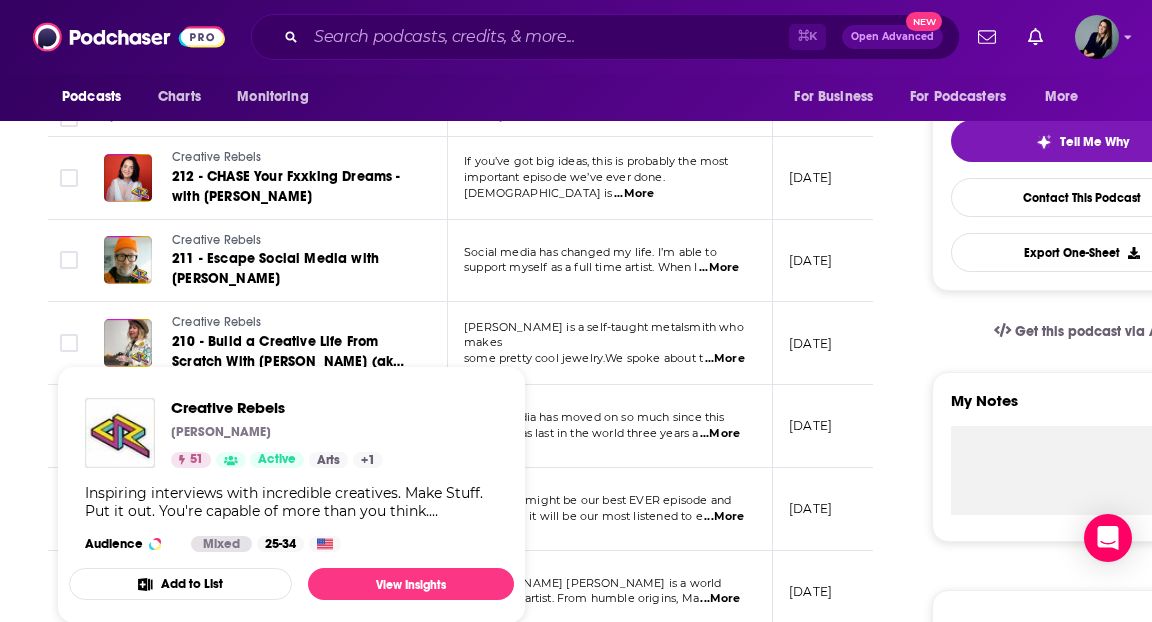 click on "About Insights Episodes 216 Reviews Credits 5 Lists 1 Similar Episodes of Creative Rebels By Date Table Episode Description Date Aired Reach Episode Guests Length Creative Rebels 212 - CHASE Your Fxxking Dreams - with Luisa Omielan If you’ve got big ideas, this is probably the most important episode we’ve ever done.God is   ...More June 2, 2025 Under 2.2k -- 1:02:05 s Creative Rebels 211 - Escape Social Media with Seth Werkheiser Social media has changed my life. I’m able to support myself as a full time artist. When I  ...More May 26, 2025 Under 2.2k -- 57:22 s Creative Rebels 210 - Build a Creative Life From Scratch With Dani Ortiz (aka Sage Silver) Dani Ortiz is a self-taught metalsmith who makes some pretty cool jewelry.We spoke about t  ...More May 19, 2025 Under 1.6k -- 45:53 s Creative Rebels 209 - How To Be More Human With Justin Schuman Social media has moved on so much since this podcast was last in the world three years a  ...More May 12, 2025 Under 2.1k -- 1:12:37 s Creative Rebels  ...More" at bounding box center [474, 1251] 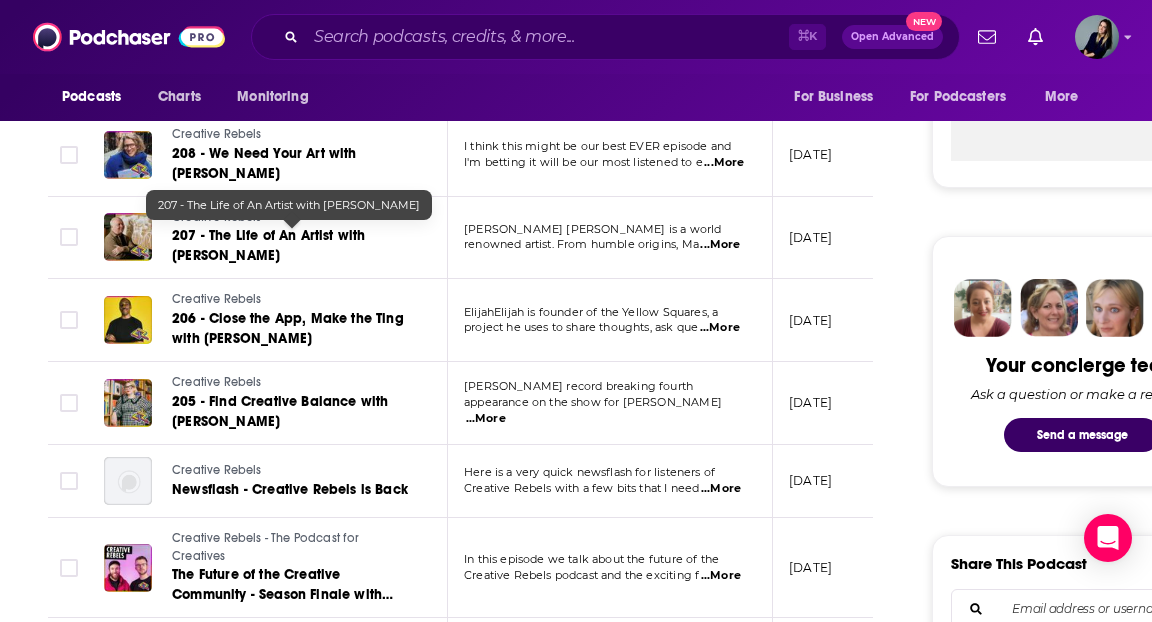 scroll, scrollTop: 0, scrollLeft: 0, axis: both 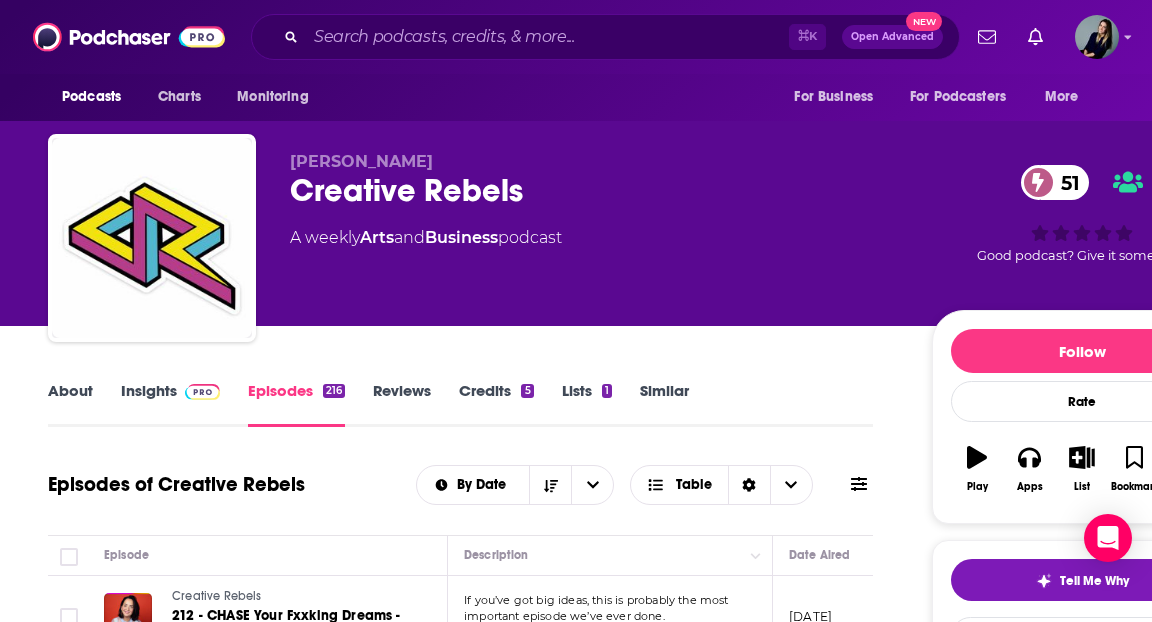 click on "Insights" at bounding box center (170, 404) 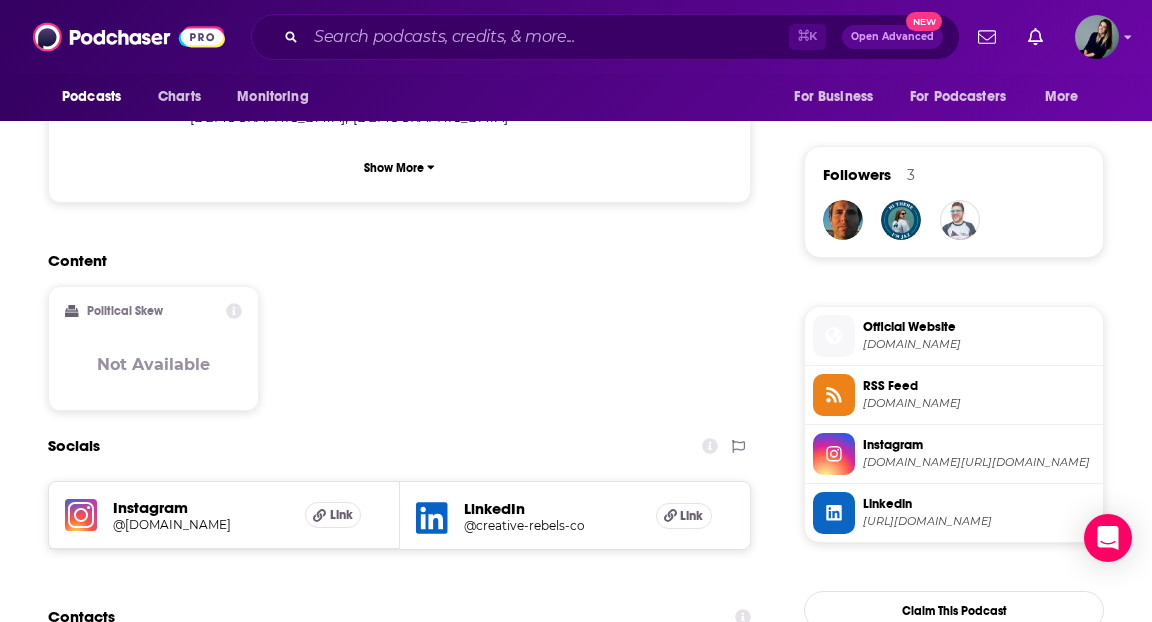 scroll, scrollTop: 1544, scrollLeft: 0, axis: vertical 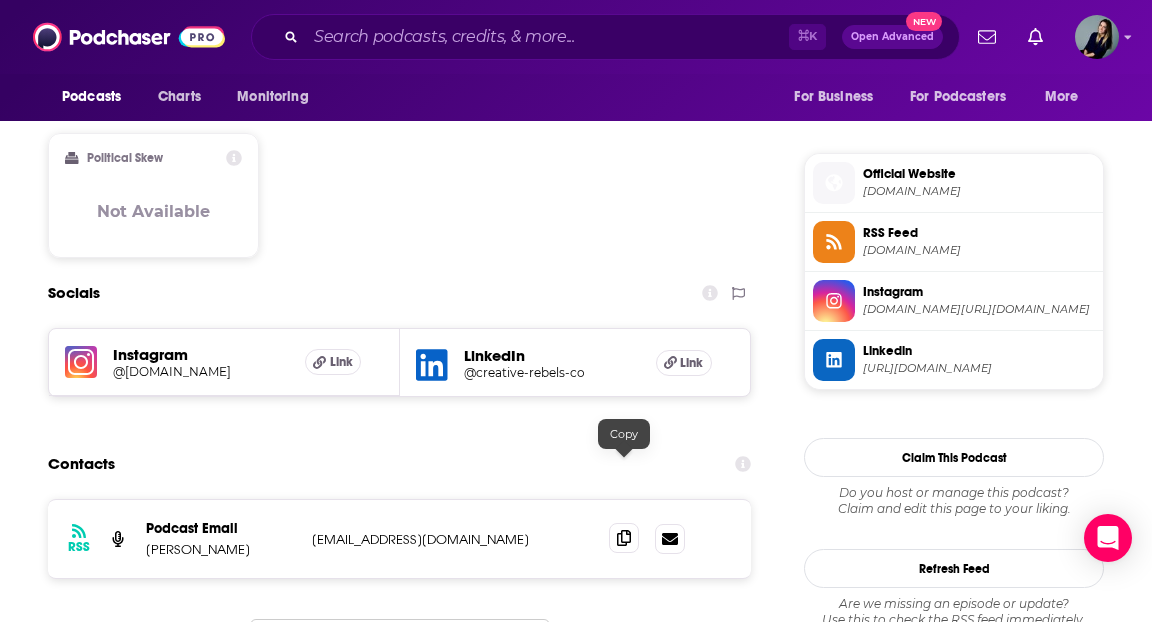 click 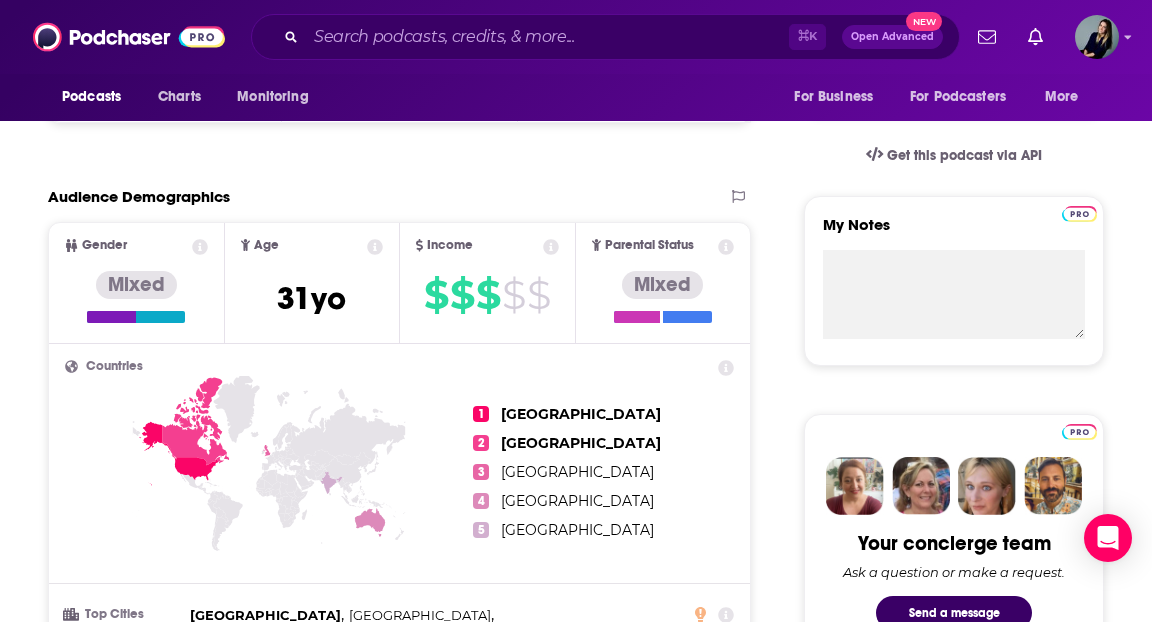 scroll, scrollTop: 200, scrollLeft: 0, axis: vertical 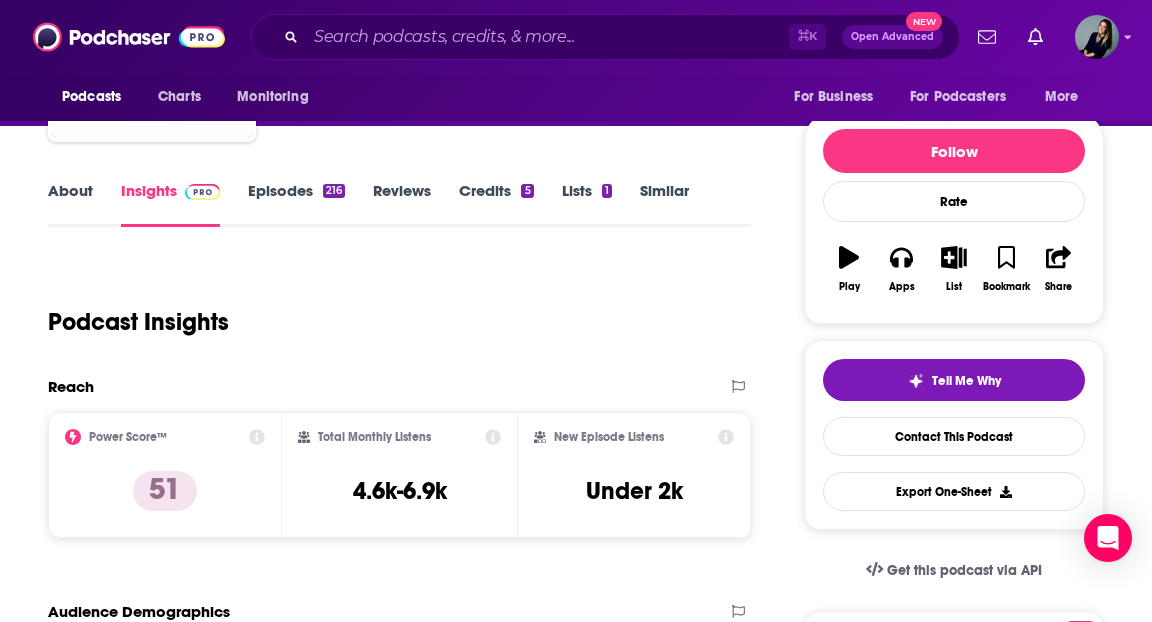 click on "Similar" at bounding box center [664, 204] 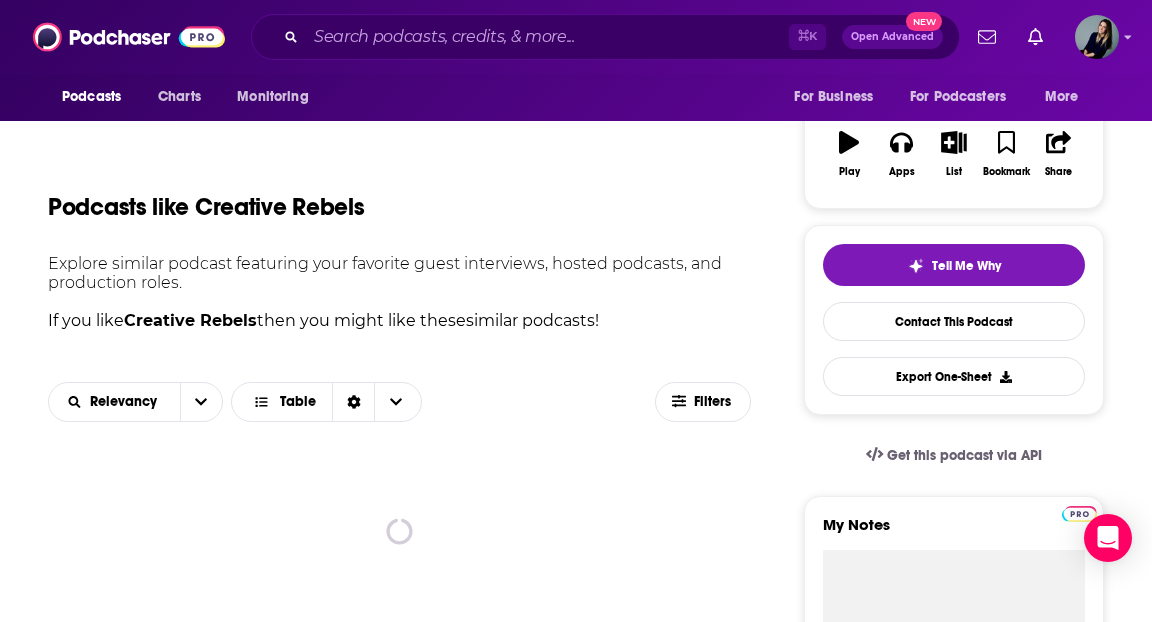 scroll, scrollTop: 390, scrollLeft: 0, axis: vertical 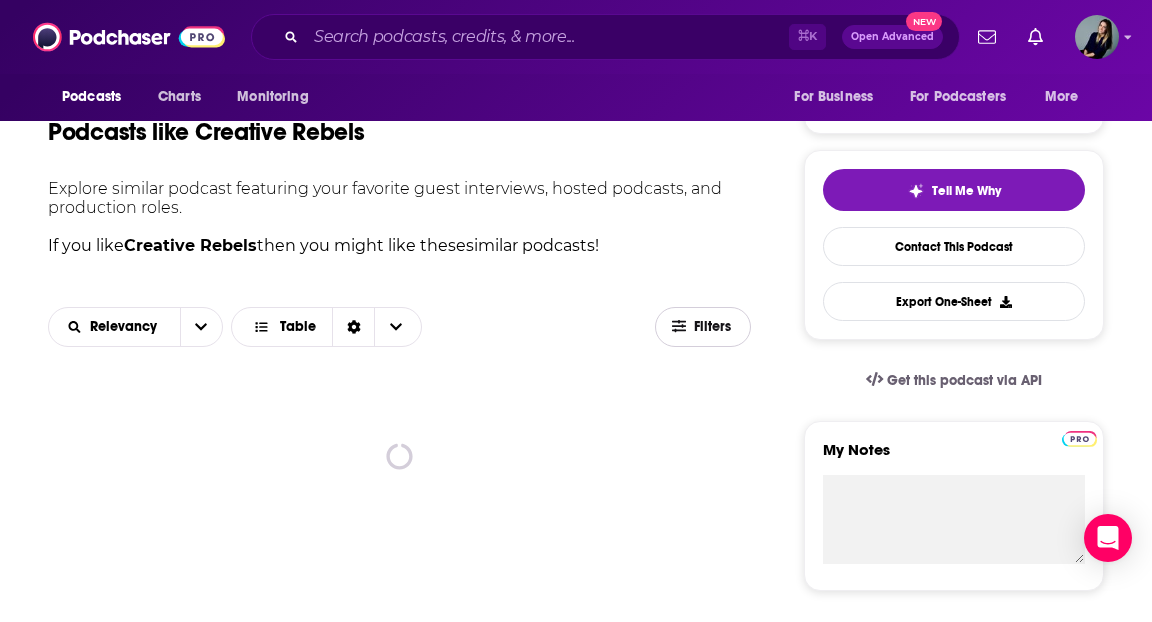 click on "Filters" at bounding box center [714, 327] 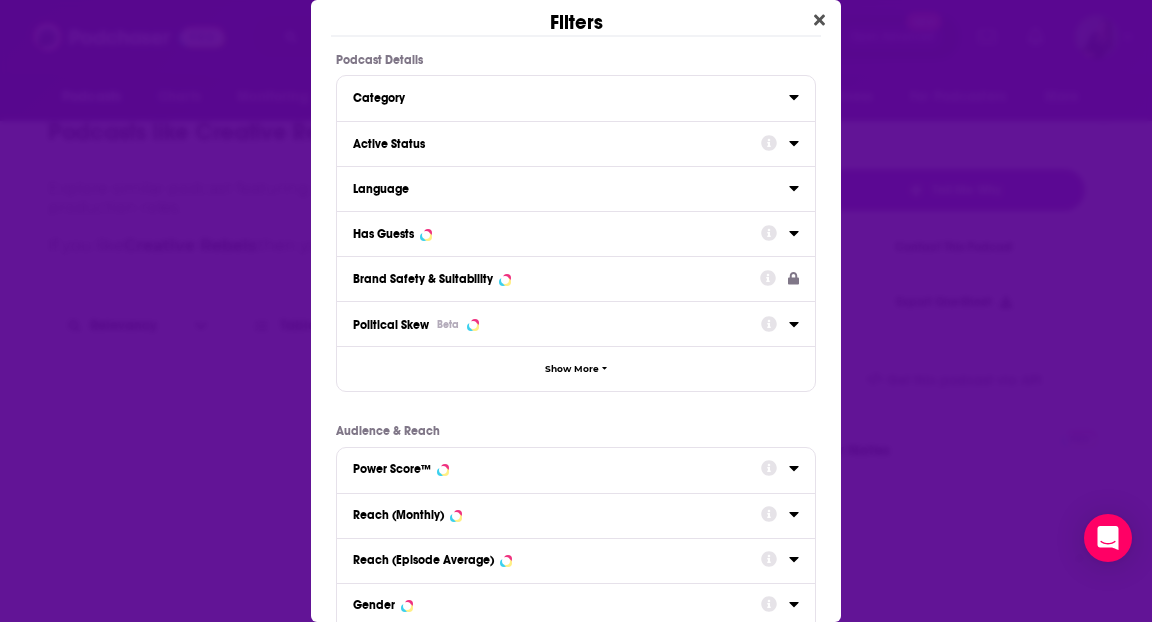 scroll, scrollTop: 0, scrollLeft: 0, axis: both 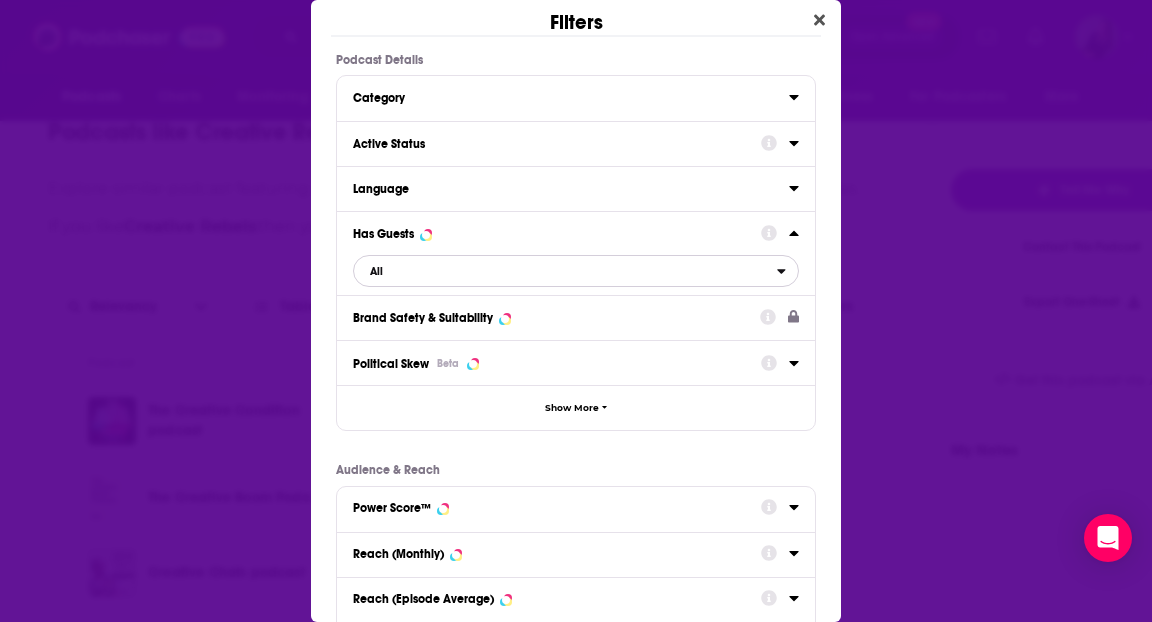click on "All" at bounding box center [576, 271] 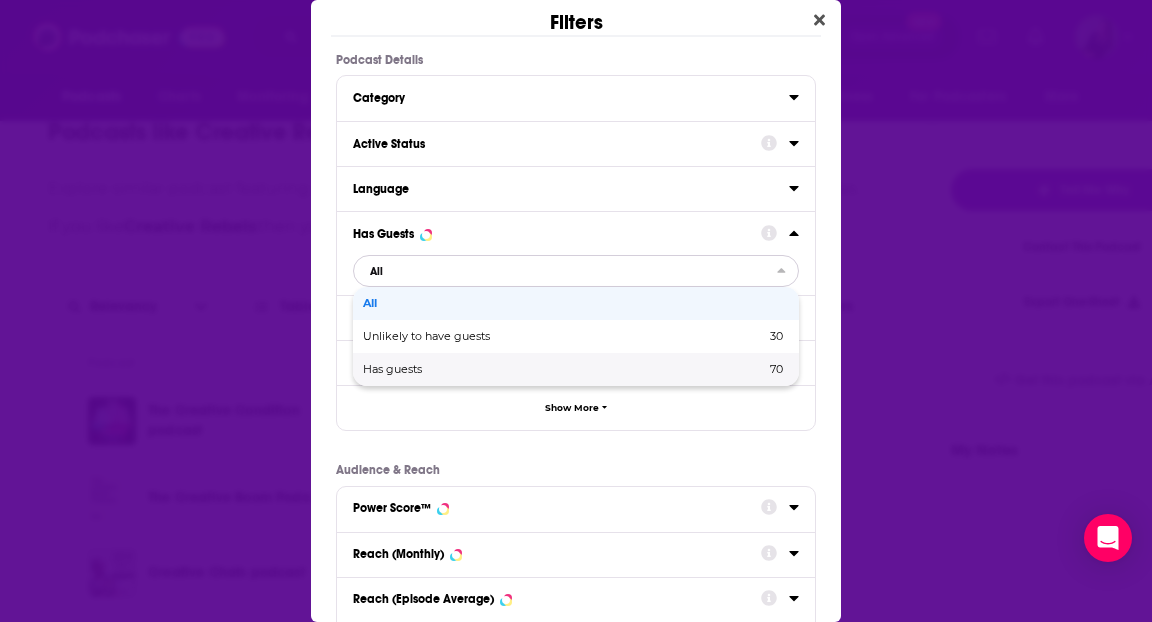 click on "Has guests  70" at bounding box center (576, 369) 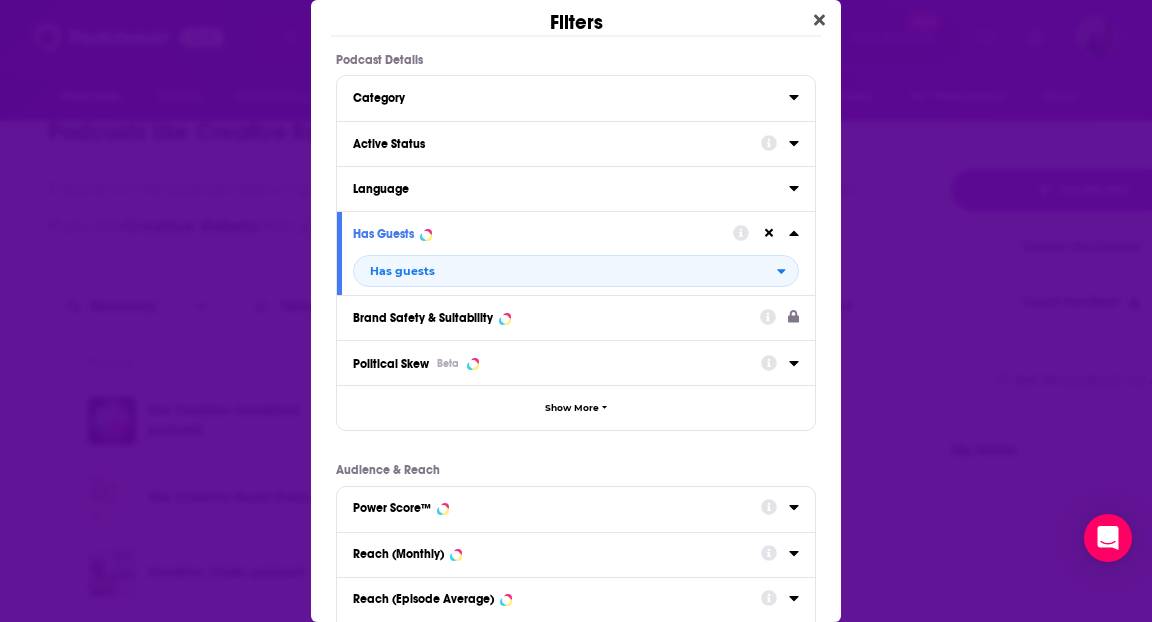 click on "Language" at bounding box center [576, 188] 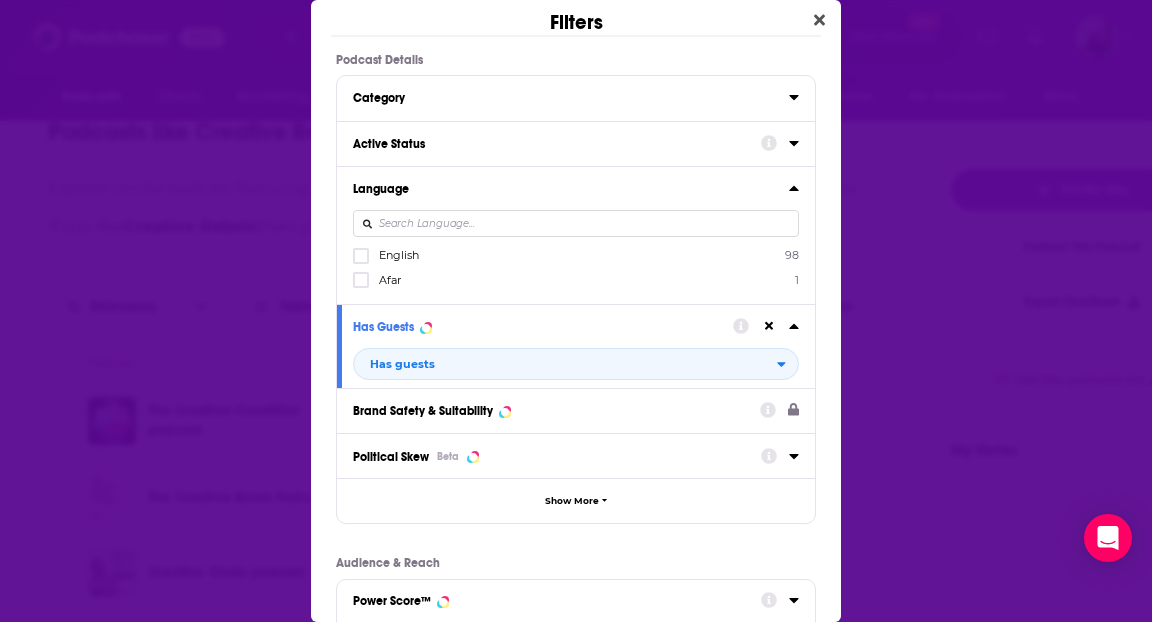 click on "English 98" at bounding box center (576, 255) 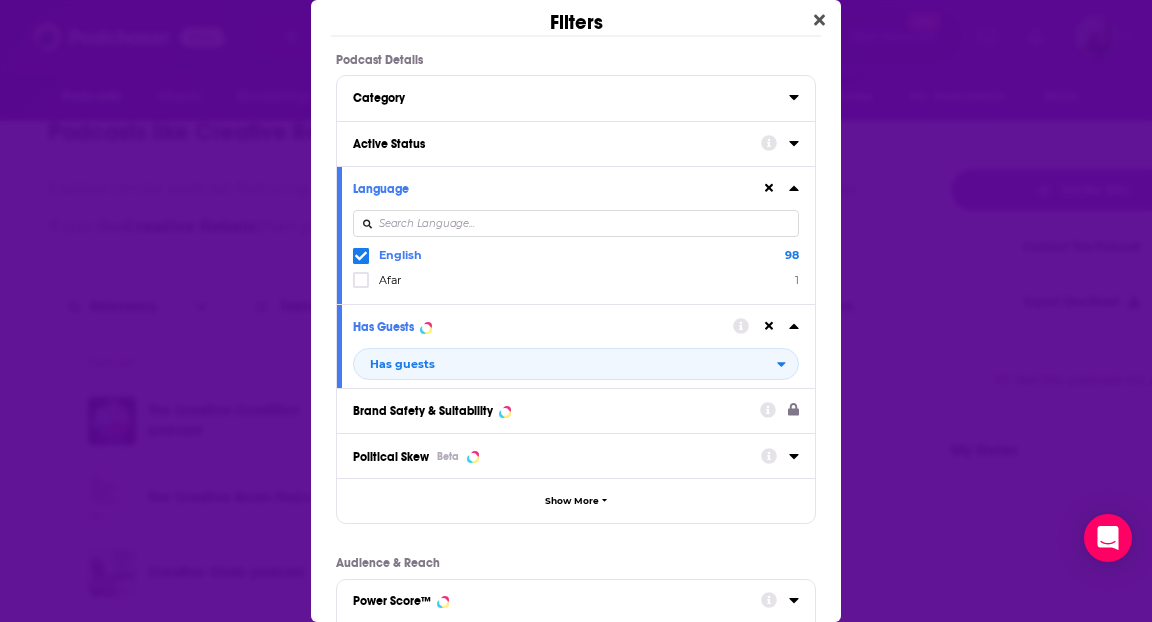click on "Active Status" at bounding box center (557, 142) 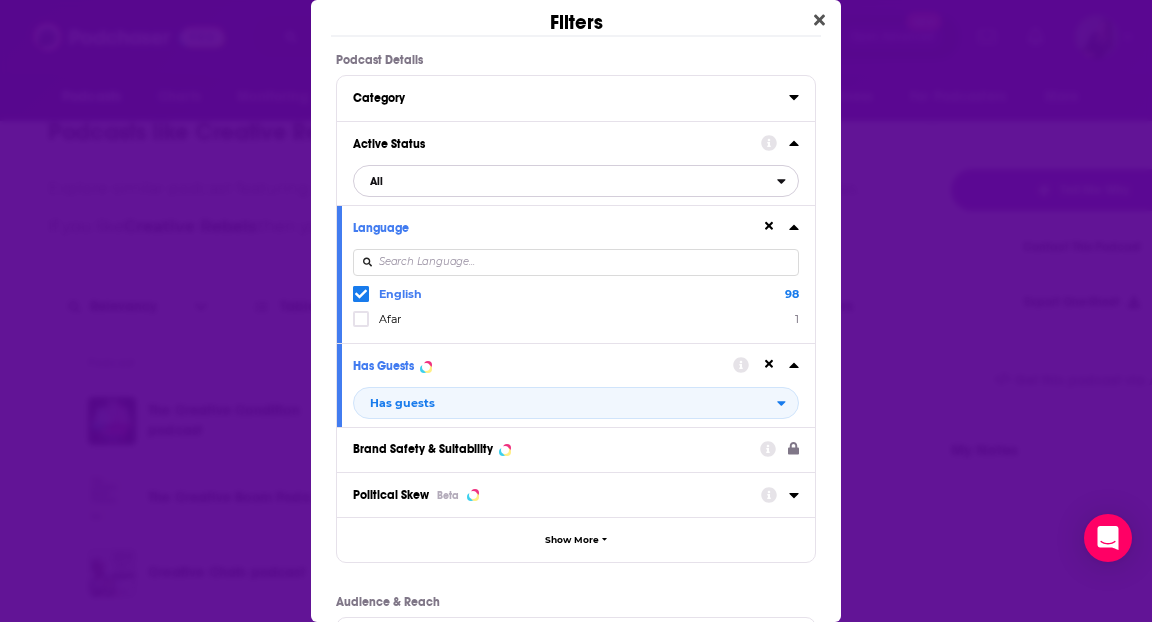 click on "All" at bounding box center (565, 181) 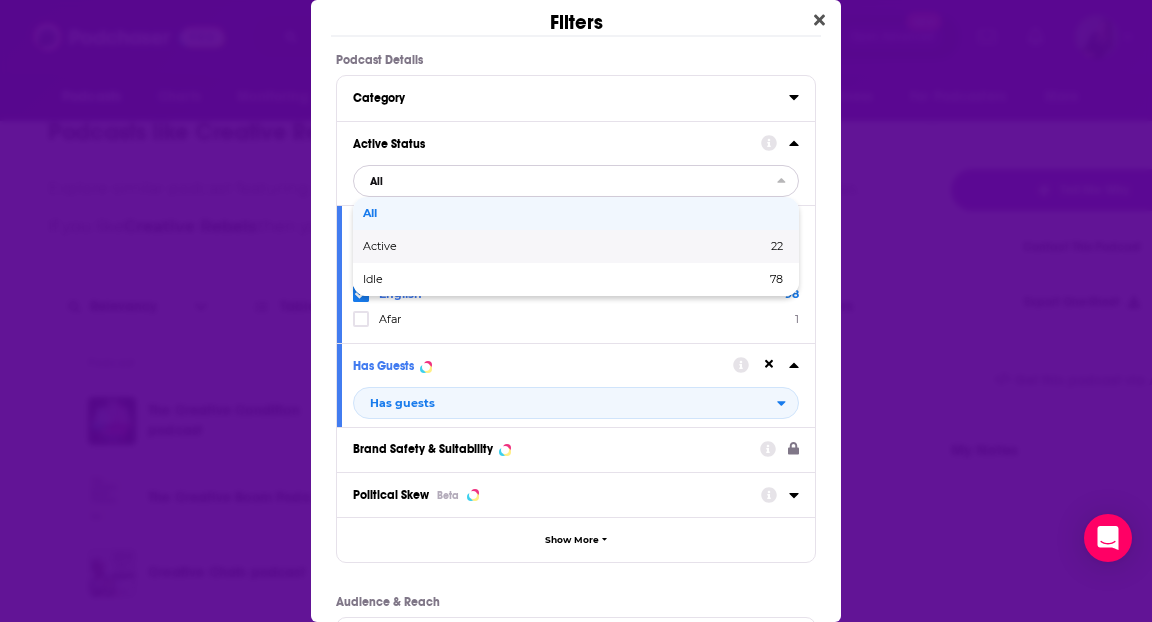 click on "Active" at bounding box center [472, 246] 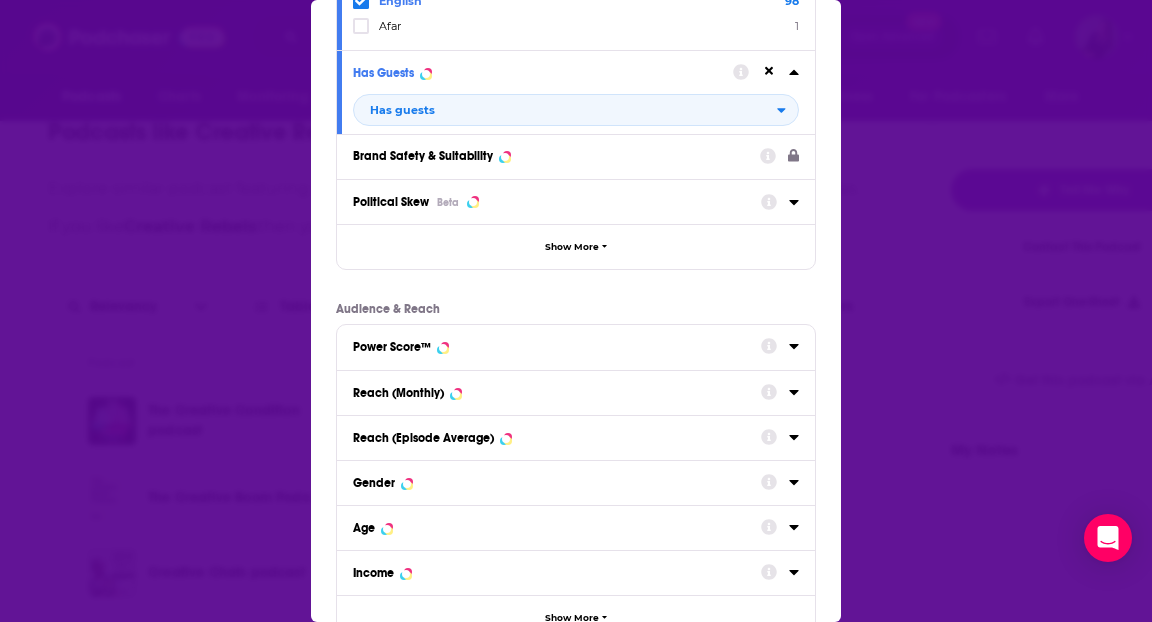 scroll, scrollTop: 427, scrollLeft: 0, axis: vertical 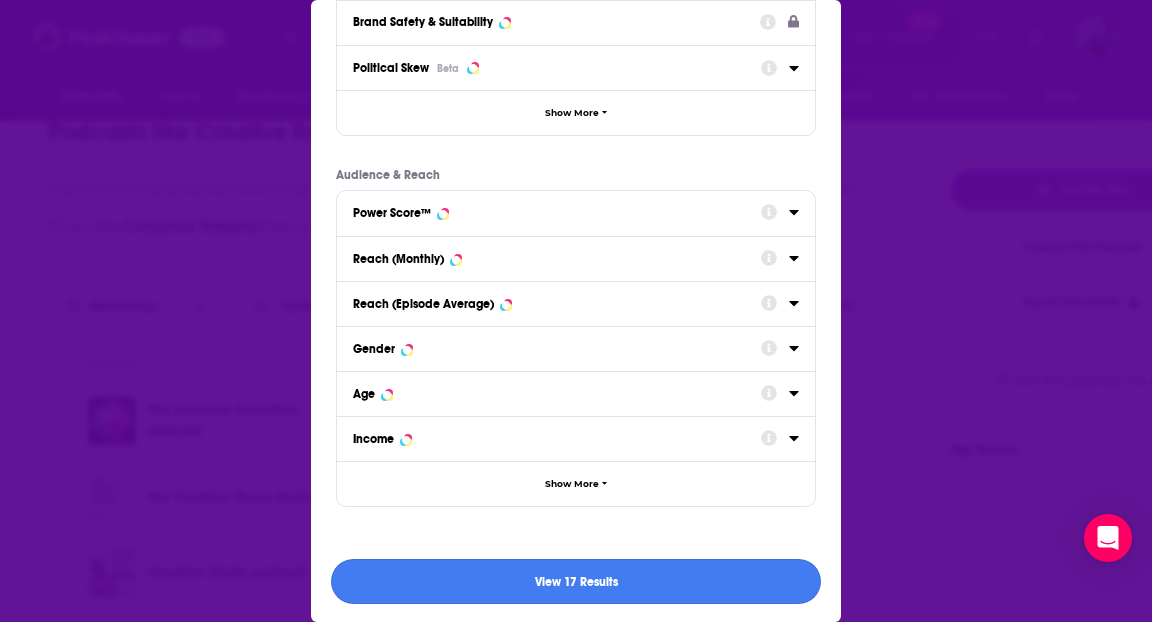 click on "View 17 Results" at bounding box center [576, 581] 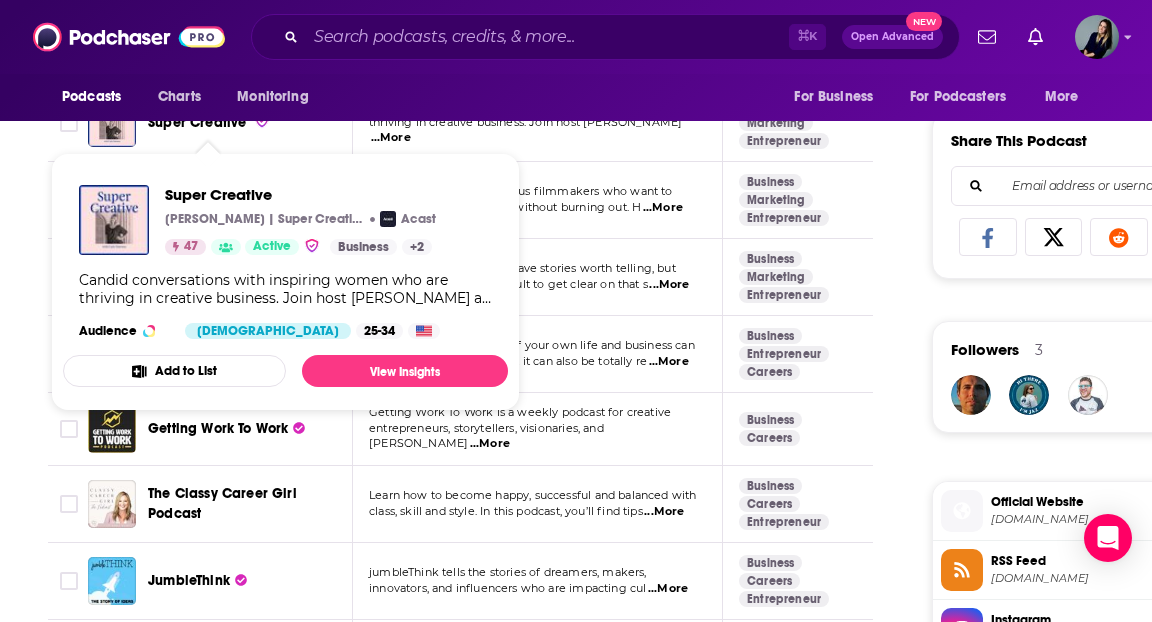 scroll, scrollTop: 1244, scrollLeft: 0, axis: vertical 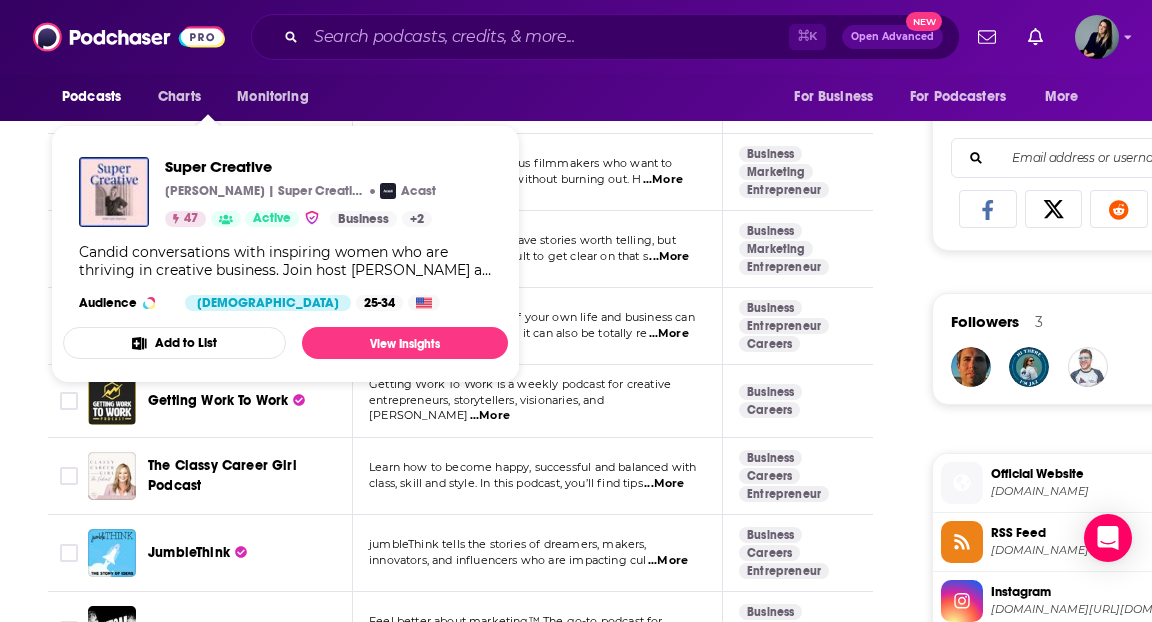click on "About Insights Episodes 216 Reviews Credits 5 Lists 1 Similar Podcasts like  Creative Rebels Explore similar podcast featuring your favorite guest interviews, hosted podcasts, and production roles. If you like  Creative Rebels  then you might like these  17 similar podcasts ! Relevancy Table Filters 3 Podcast Description Categories Reach (Monthly) Reach (Episode) Top Country The Creative Condition podcast Welcome to 'The Creative Condition' podcast: an ongoing exploration of human creativity to help you under  ...More Arts Design Visual Arts 49 Under 2.9k Under 1.1k   GB The Creative Boom Podcast Join host Katy Cowan on The Creative Boom Podcast, where candid conversations with fellow creatives   ...More Arts Design Visual Arts 57 8.9k-13k Under 1.8k   GB Creative Chats podcast Creativity can be a lonely path. If we want to reach our full potential (and have a good time doing it), we Crea  ...More Arts Visual Arts 39 Under 1.8k Under 1.4k   US Paige's Pod My name is Paige, and I am an Artist, Creative Coach," at bounding box center [474, 267] 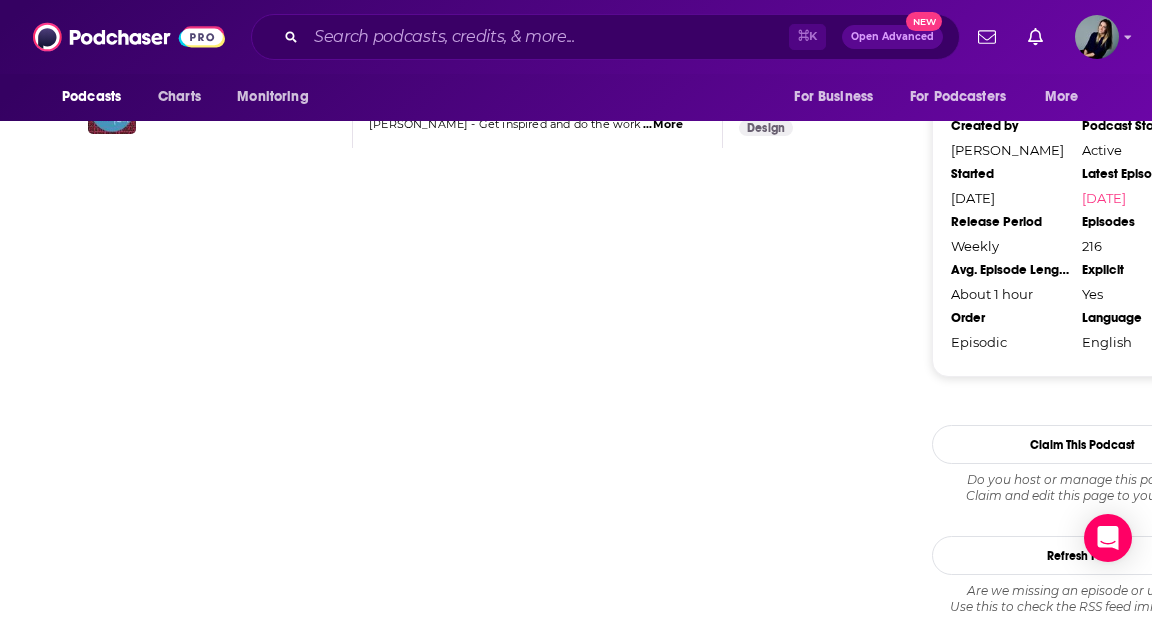 scroll, scrollTop: 1796, scrollLeft: 0, axis: vertical 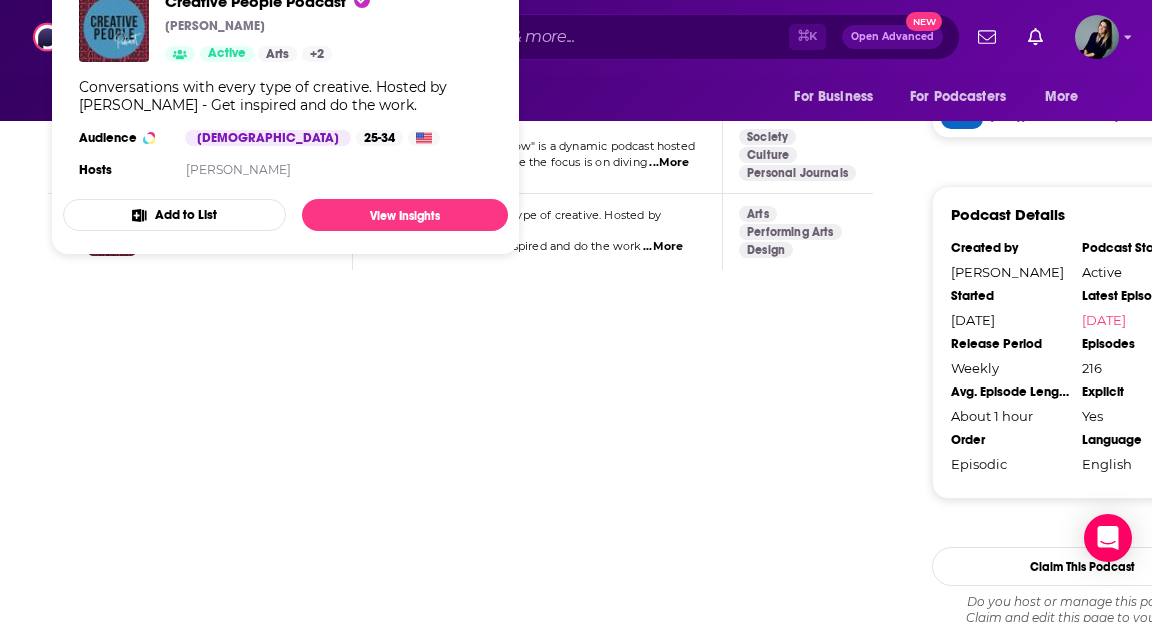 click on "Podcasts like  Creative Rebels Explore similar podcast featuring your favorite guest interviews, hosted podcasts, and production roles. If you like  Creative Rebels  then you might like these  17 similar podcasts ! Relevancy Table Filters 3 Podcast Description Categories Reach (Monthly) Reach (Episode) Top Country The Creative Condition podcast Welcome to 'The Creative Condition' podcast: an ongoing exploration of human creativity to help you under  ...More Arts Design Visual Arts 49 Under 2.9k Under 1.1k   GB The Creative Boom Podcast Join host Katy Cowan on The Creative Boom Podcast, where candid conversations with fellow creatives   ...More Arts Design Visual Arts 57 8.9k-13k Under 1.8k   GB Creative Chats podcast Creativity can be a lonely path. If we want to reach our full potential (and have a good time doing it), we Crea  ...More Arts Visual Arts 39 Under 1.8k Under 1.4k   US Paige's Pod My name is Paige, and I am an Artist, Creative Coach, Virtual Educator, and Community Builder. This po  ...More -- -" at bounding box center (460, -245) 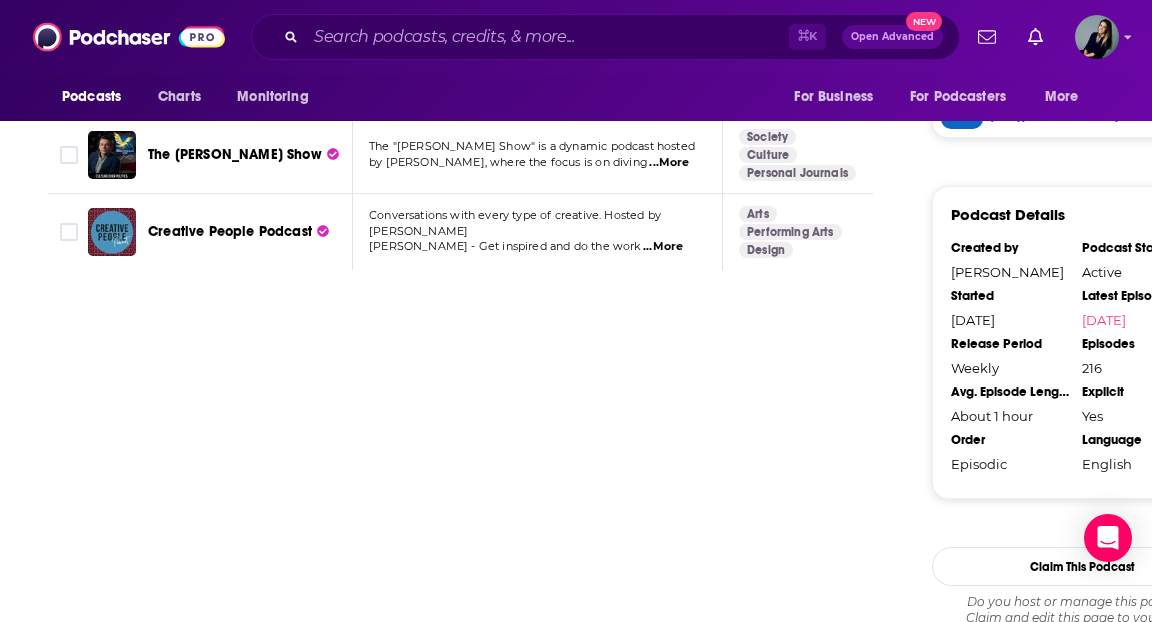 click on "...More" at bounding box center [663, 247] 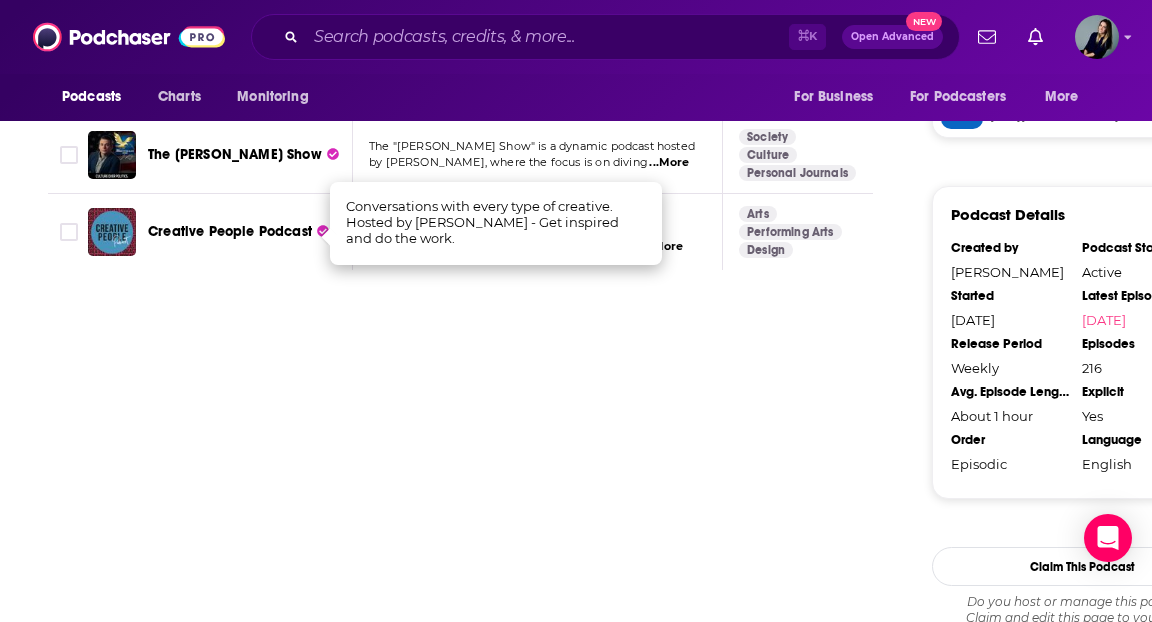 click on "Podcasts like  Creative Rebels Explore similar podcast featuring your favorite guest interviews, hosted podcasts, and production roles. If you like  Creative Rebels  then you might like these  17 similar podcasts ! Relevancy Table Filters 3 Podcast Description Categories Reach (Monthly) Reach (Episode) Top Country The Creative Condition podcast Welcome to 'The Creative Condition' podcast: an ongoing exploration of human creativity to help you under  ...More Arts Design Visual Arts 49 Under 2.9k Under 1.1k   GB The Creative Boom Podcast Join host Katy Cowan on The Creative Boom Podcast, where candid conversations with fellow creatives   ...More Arts Design Visual Arts 57 8.9k-13k Under 1.8k   GB Creative Chats podcast Creativity can be a lonely path. If we want to reach our full potential (and have a good time doing it), we Crea  ...More Arts Visual Arts 39 Under 1.8k Under 1.4k   US Paige's Pod My name is Paige, and I am an Artist, Creative Coach, Virtual Educator, and Community Builder. This po  ...More -- -" at bounding box center [460, -245] 